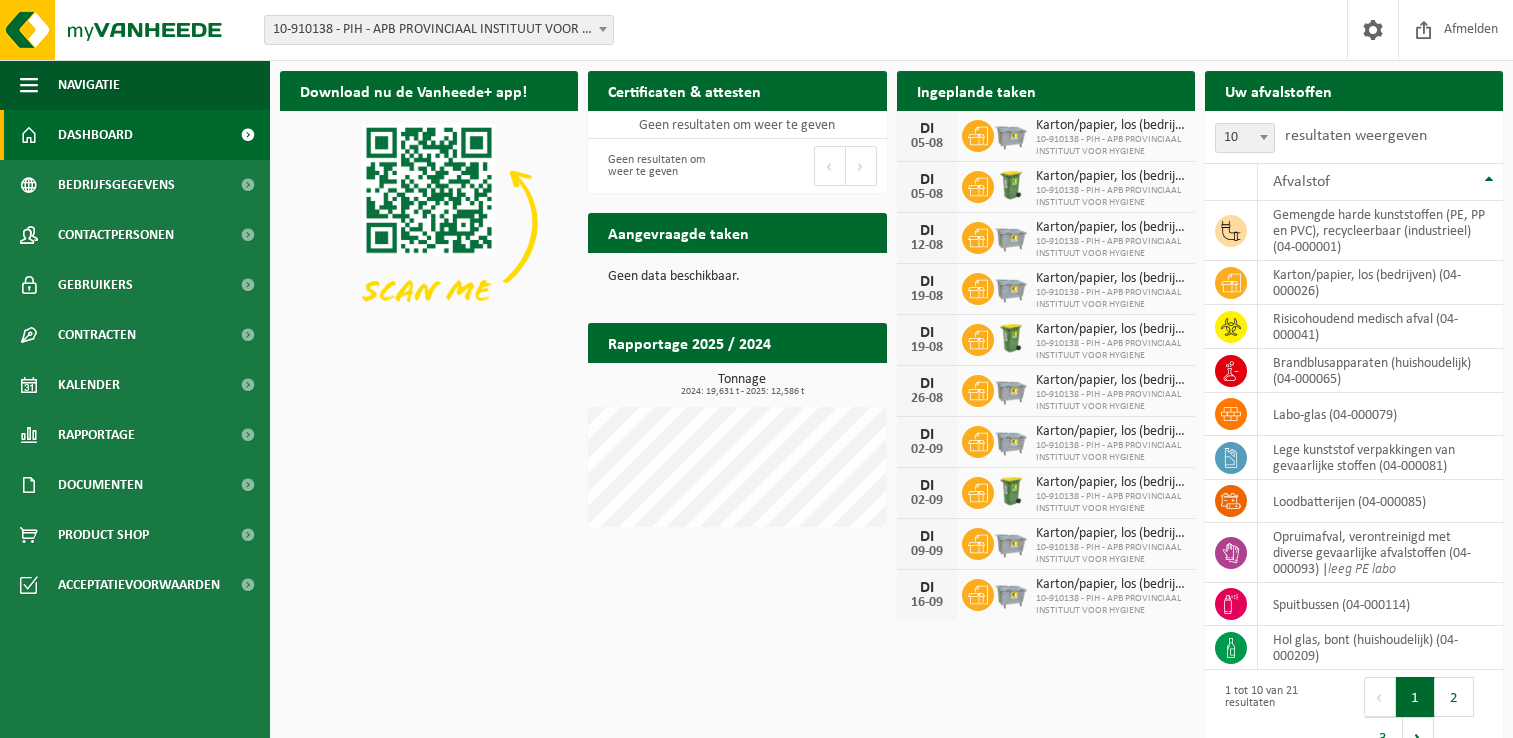 scroll, scrollTop: 0, scrollLeft: 0, axis: both 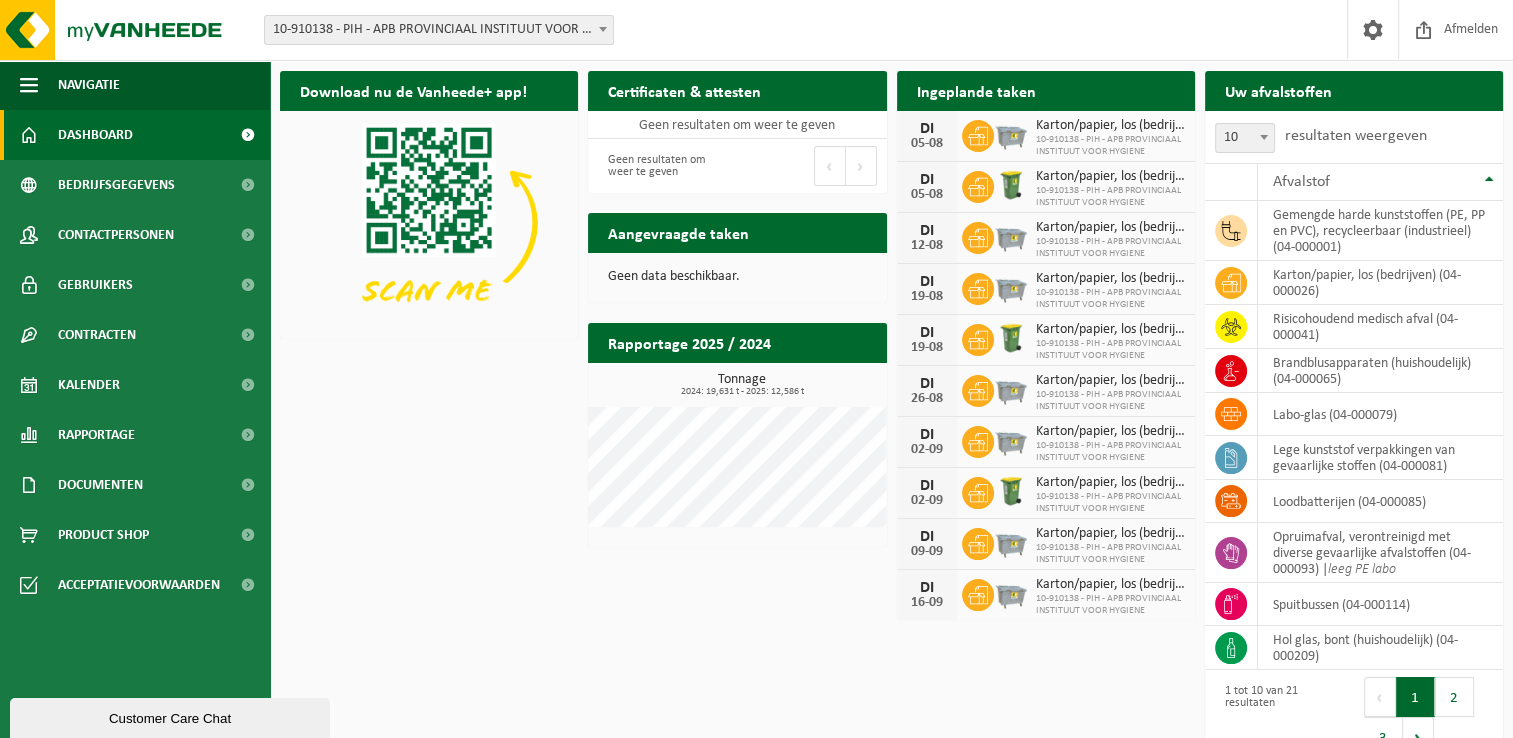 click on "Download nu de Vanheede+ app!       Verberg                           Certificaten & attesten       Bekijk uw certificaten             Geen resultaten om weer te geven Geen resultaten om weer te geven Eerste Vorige Volgende Laatste           Ingeplande taken       Bekijk uw kalender                                        DI     05-08                                Karton/papier, los (bedrijven)   10-910138 - PIH - APB PROVINCIAAL INSTITUUT VOOR HYGIENE              DI     05-08                                Karton/papier, los (bedrijven)   10-910138 - PIH - APB PROVINCIAAL INSTITUUT VOOR HYGIENE              DI     12-08                                Karton/papier, los (bedrijven)   10-910138 - PIH - APB PROVINCIAAL INSTITUUT VOOR HYGIENE              DI     19-08                                Karton/papier, los (bedrijven)   10-910138 - PIH - APB PROVINCIAAL INSTITUUT VOOR HYGIENE              DI     19-08                                Karton/papier, los (bedrijven)                DI     26-08" at bounding box center [891, 416] 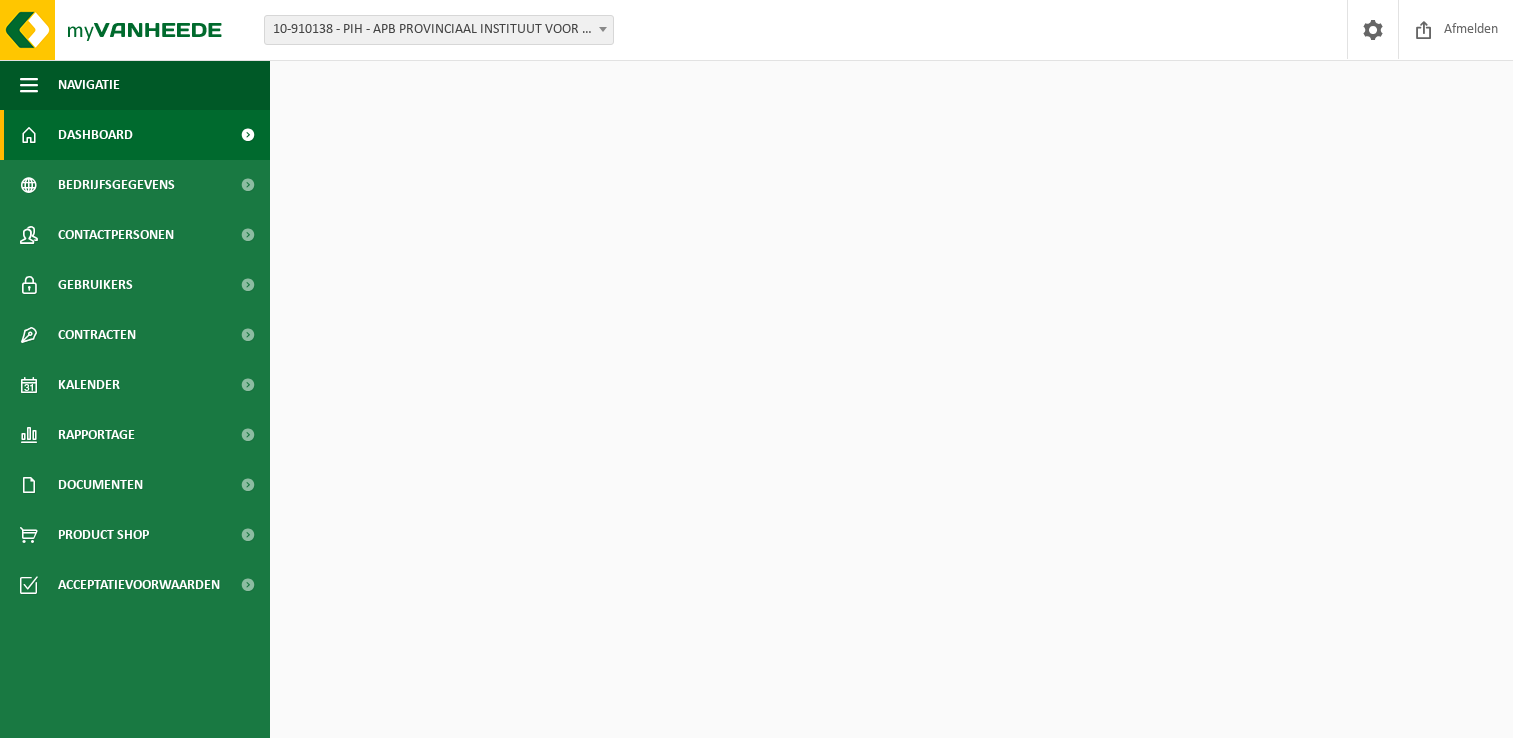 scroll, scrollTop: 0, scrollLeft: 0, axis: both 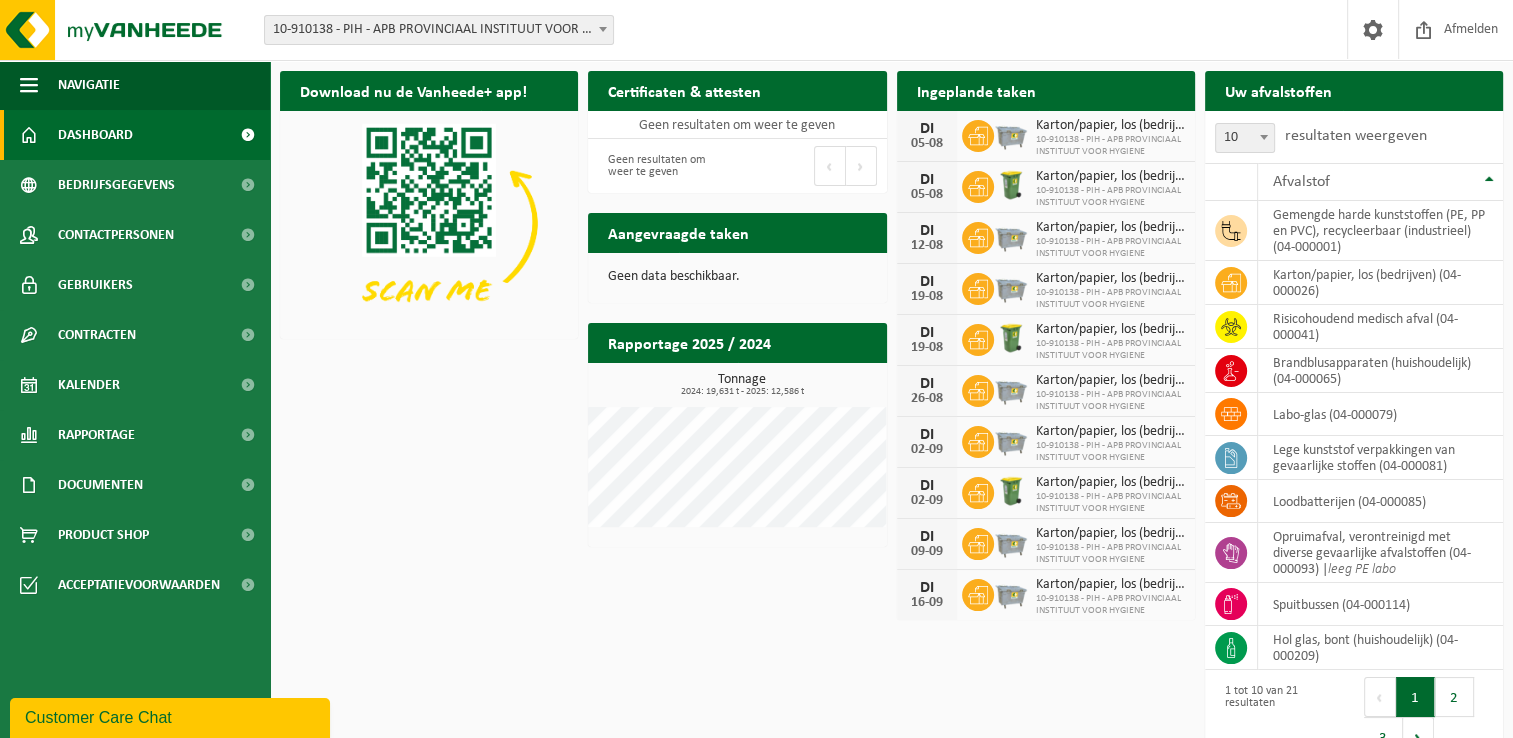 click on "Download nu de Vanheede+ app!       Verberg                           Certificaten & attesten       Bekijk uw certificaten             Geen resultaten om weer te geven Geen resultaten om weer te geven Eerste Vorige Volgende Laatste           Ingeplande taken       Bekijk uw kalender                                        DI     05-08                                Karton/papier, los (bedrijven)   10-910138 - PIH - APB PROVINCIAAL INSTITUUT VOOR HYGIENE              DI     05-08                                Karton/papier, los (bedrijven)   10-910138 - PIH - APB PROVINCIAAL INSTITUUT VOOR HYGIENE              DI     12-08                                Karton/papier, los (bedrijven)   10-910138 - PIH - APB PROVINCIAAL INSTITUUT VOOR HYGIENE              DI     19-08                                Karton/papier, los (bedrijven)   10-910138 - PIH - APB PROVINCIAAL INSTITUUT VOOR HYGIENE              DI     19-08                                Karton/papier, los (bedrijven)                DI     26-08" at bounding box center [891, 416] 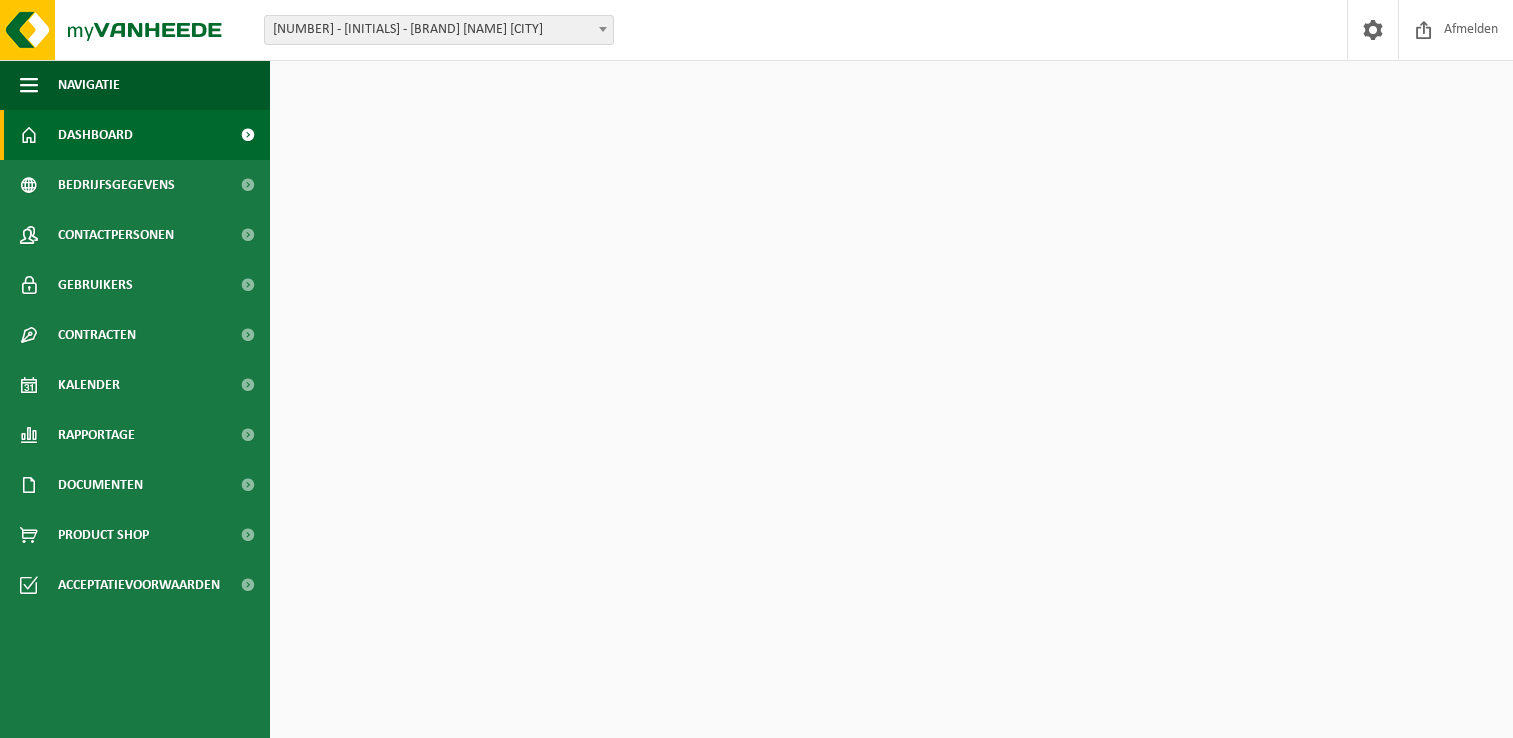 scroll, scrollTop: 0, scrollLeft: 0, axis: both 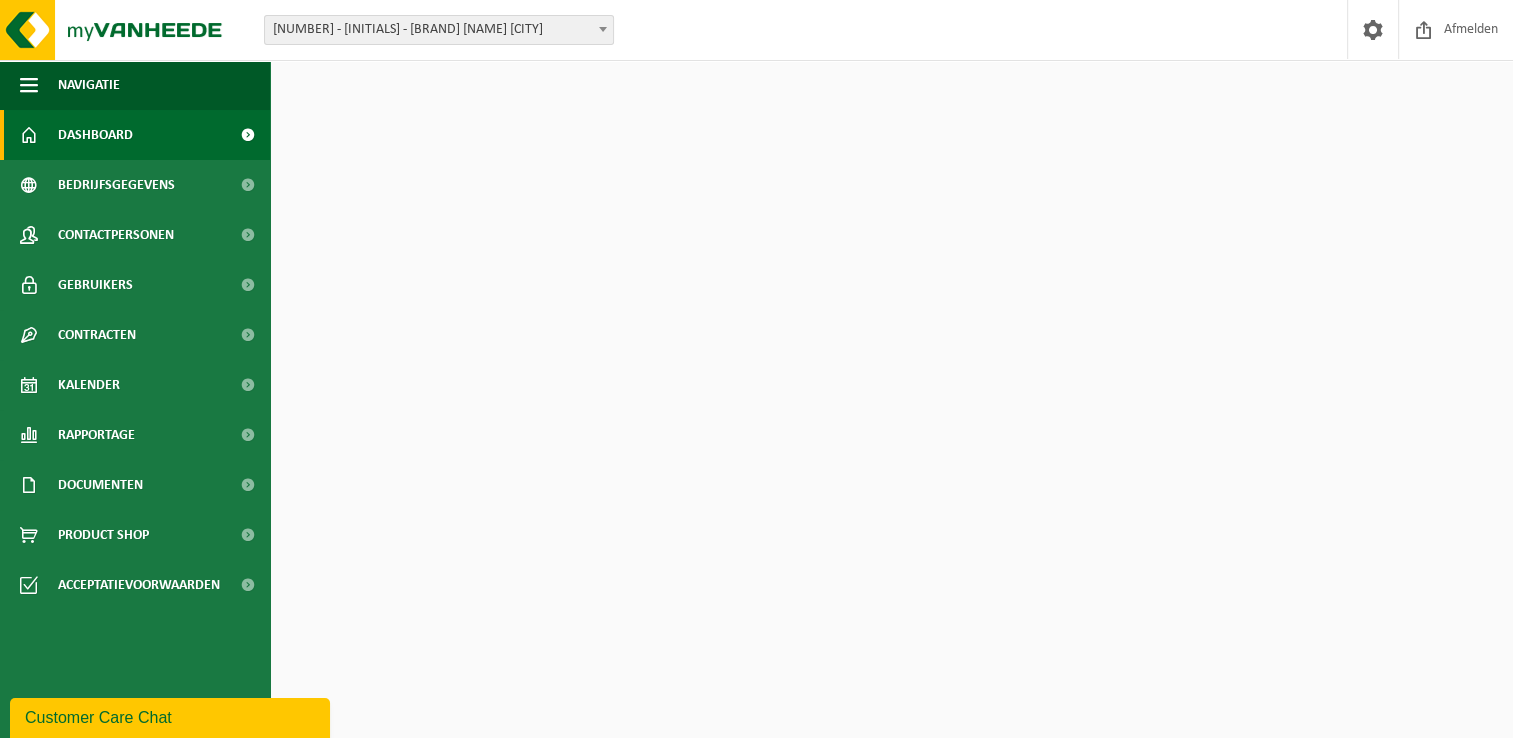click on "Download nu de Vanheede+ app!       Verberg                           Certificaten & attesten       Bekijk uw certificaten             Geen resultaten om weer te geven Geen resultaten om weer te geven Eerste Vorige Volgende Laatste           Ingeplande taken       Bekijk uw kalender                                        DI     05-08                                Karton/papier, los (bedrijven)   10-910138 - PIH - APB PROVINCIAAL INSTITUUT VOOR HYGIENE              DI     05-08                                Karton/papier, los (bedrijven)   10-910138 - PIH - APB PROVINCIAAL INSTITUUT VOOR HYGIENE              DI     12-08                                Karton/papier, los (bedrijven)   10-910138 - PIH - APB PROVINCIAAL INSTITUUT VOOR HYGIENE              DI     19-08                                Karton/papier, los (bedrijven)   10-910138 - PIH - APB PROVINCIAAL INSTITUUT VOOR HYGIENE              DI     19-08                                Karton/papier, los (bedrijven)                DI     26-08" at bounding box center (891, 416) 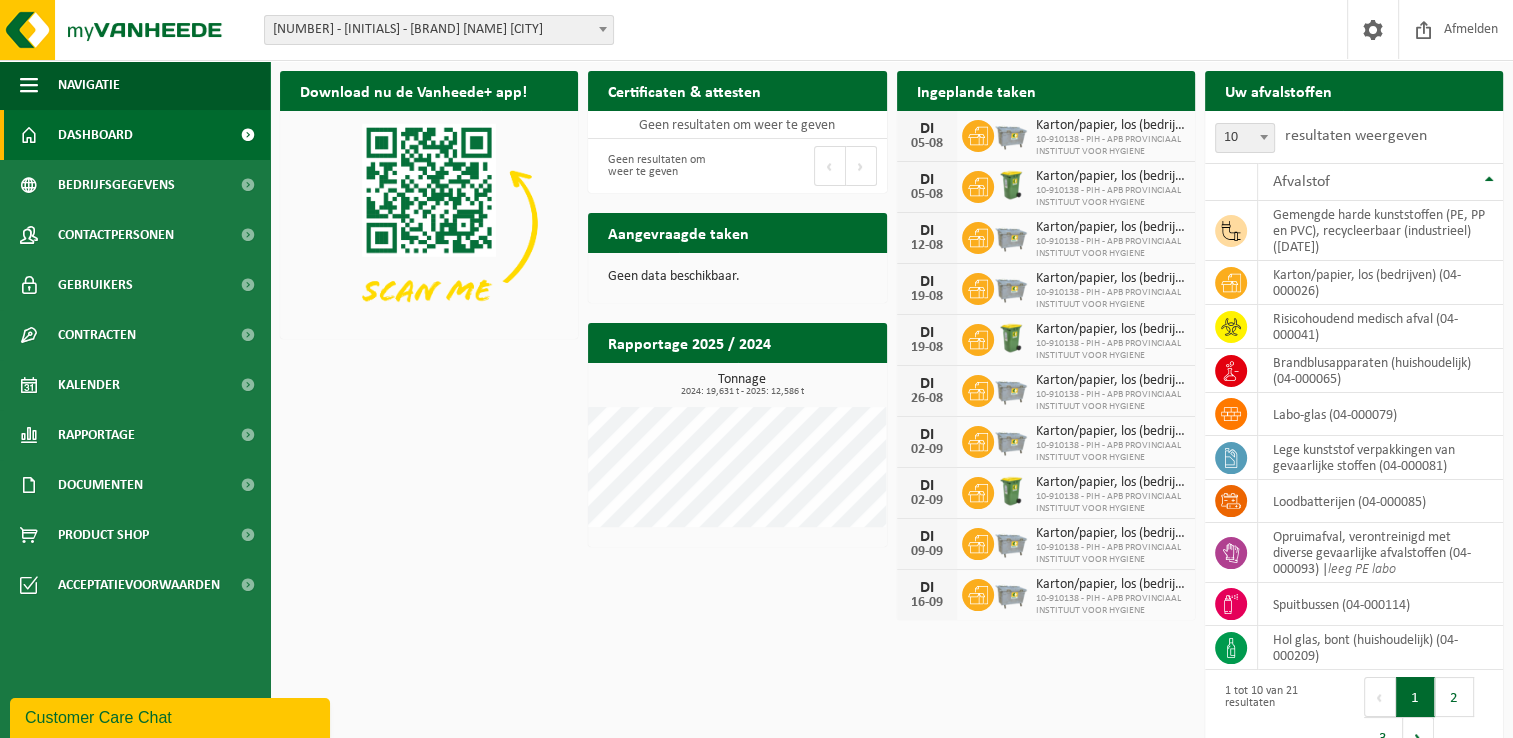click on "Download nu de Vanheede+ app!       Verberg                           Certificaten & attesten       Bekijk uw certificaten             Geen resultaten om weer te geven Geen resultaten om weer te geven Eerste Vorige Volgende Laatste           Ingeplande taken       Bekijk uw kalender                                        DI     05-08                                Karton/papier, los (bedrijven)   10-910138 - PIH - APB PROVINCIAAL INSTITUUT VOOR HYGIENE              DI     05-08                                Karton/papier, los (bedrijven)   10-910138 - PIH - APB PROVINCIAAL INSTITUUT VOOR HYGIENE              DI     12-08                                Karton/papier, los (bedrijven)   10-910138 - PIH - APB PROVINCIAAL INSTITUUT VOOR HYGIENE              DI     19-08                                Karton/papier, los (bedrijven)   10-910138 - PIH - APB PROVINCIAAL INSTITUUT VOOR HYGIENE              DI     19-08                                Karton/papier, los (bedrijven)                DI     26-08" at bounding box center (891, 416) 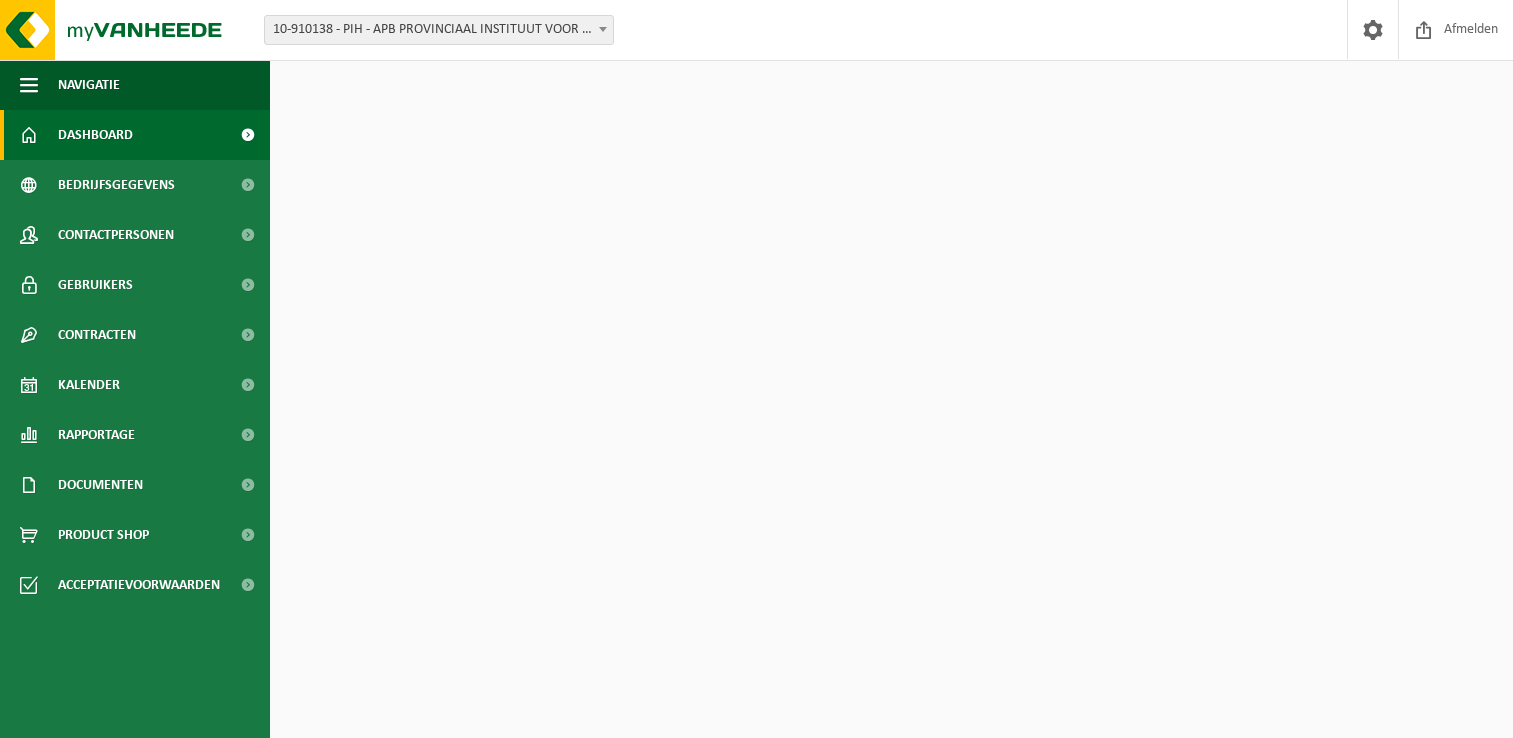 scroll, scrollTop: 0, scrollLeft: 0, axis: both 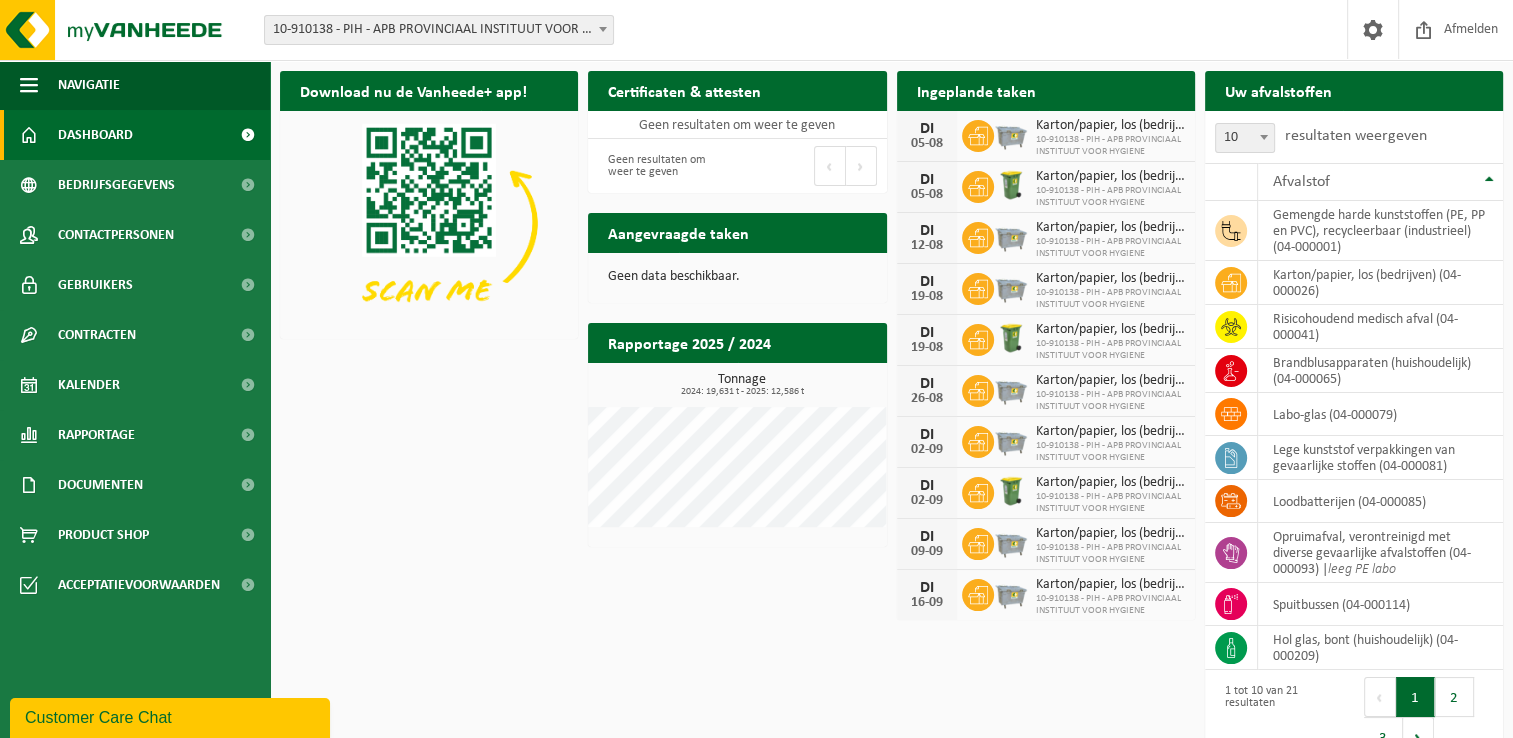 click on "Download nu de Vanheede+ app!       Verberg                           Certificaten & attesten       Bekijk uw certificaten             Geen resultaten om weer te geven Geen resultaten om weer te geven Eerste Vorige Volgende Laatste           Ingeplande taken       Bekijk uw kalender                                        DI     05-08                                Karton/papier, los (bedrijven)   10-910138 - PIH - APB PROVINCIAAL INSTITUUT VOOR HYGIENE              DI     05-08                                Karton/papier, los (bedrijven)   10-910138 - PIH - APB PROVINCIAAL INSTITUUT VOOR HYGIENE              DI     12-08                                Karton/papier, los (bedrijven)   10-910138 - PIH - APB PROVINCIAAL INSTITUUT VOOR HYGIENE              DI     19-08                                Karton/papier, los (bedrijven)   10-910138 - PIH - APB PROVINCIAAL INSTITUUT VOOR HYGIENE              DI     19-08                                Karton/papier, los (bedrijven)                DI     26-08" at bounding box center (891, 416) 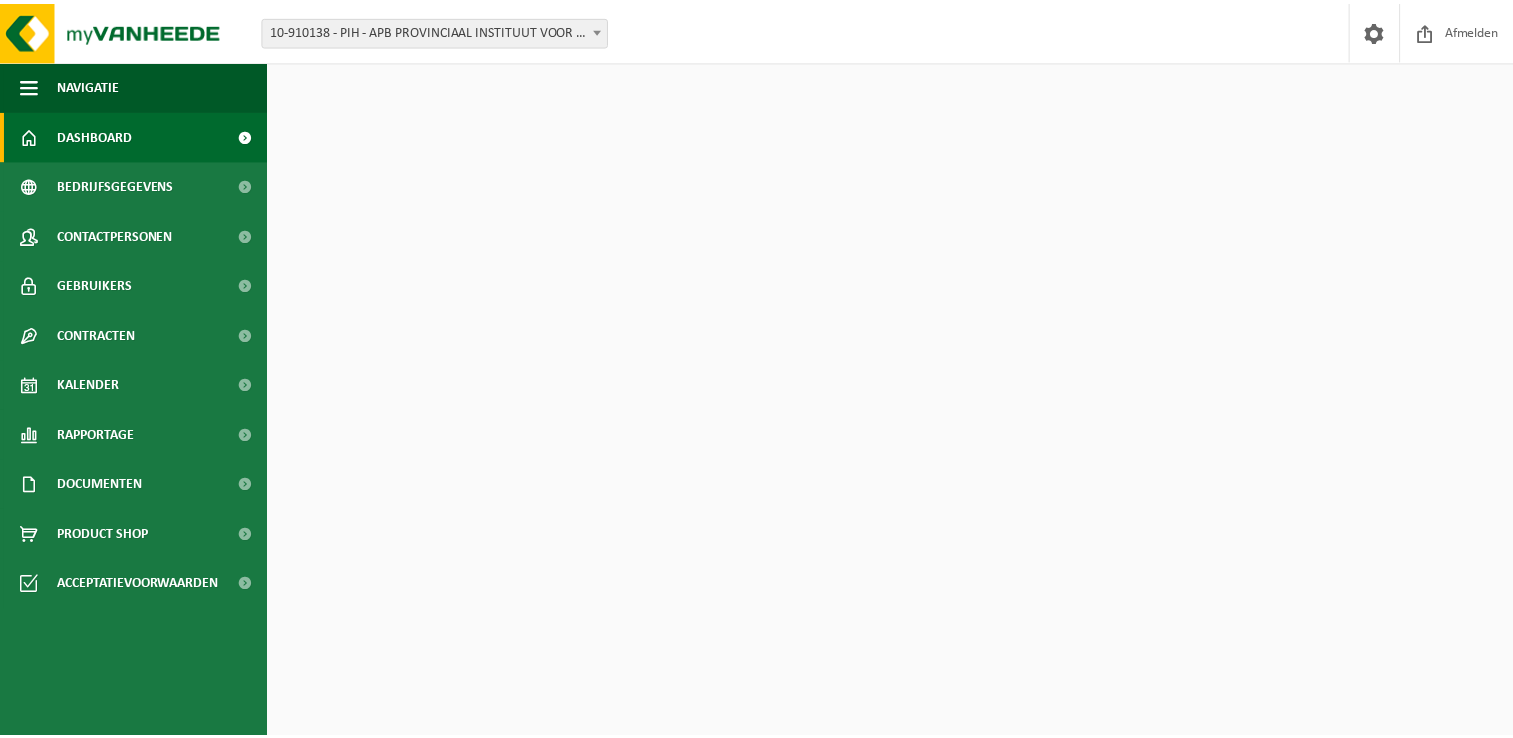scroll, scrollTop: 0, scrollLeft: 0, axis: both 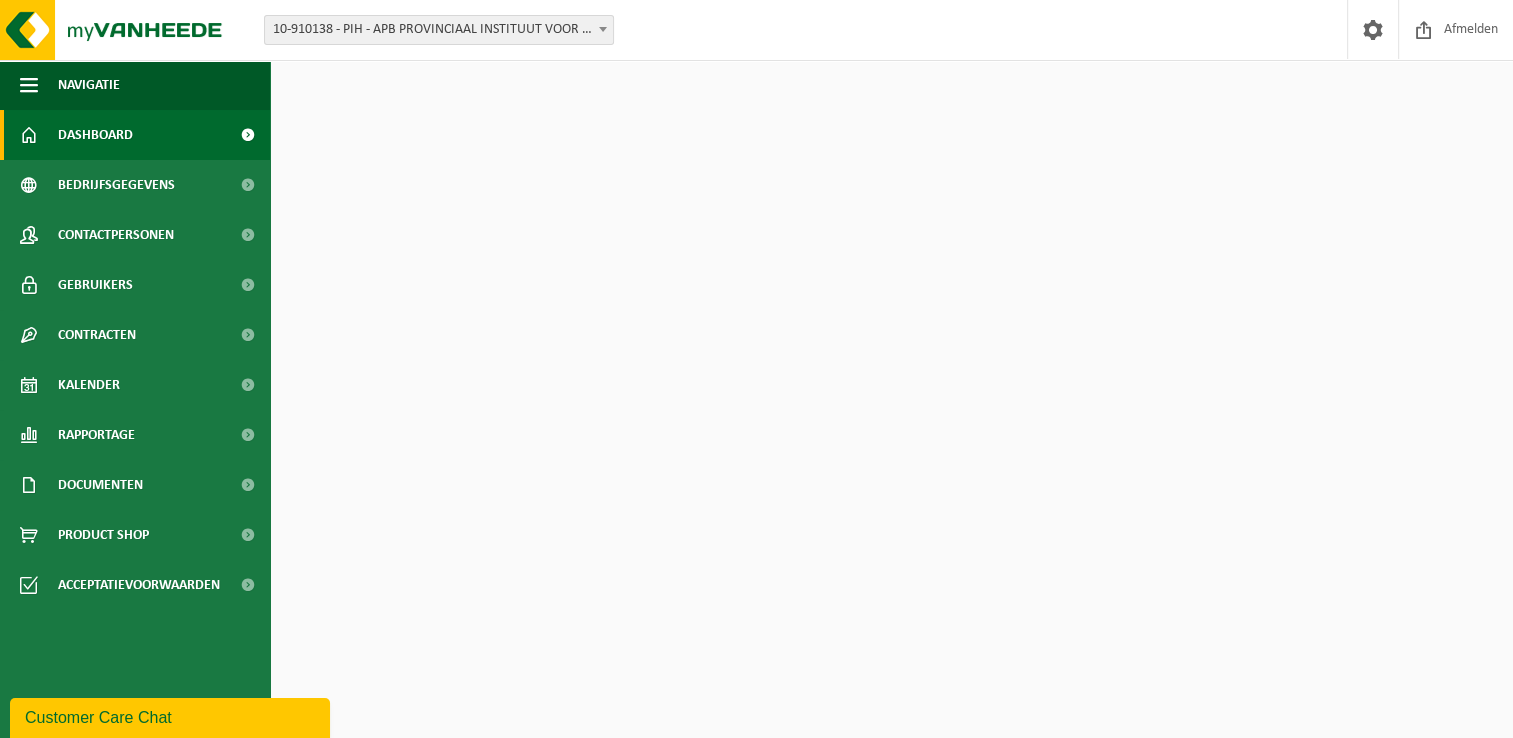 click on "Download nu de Vanheede+ app!       Verberg                           Certificaten & attesten       Bekijk uw certificaten             Geen resultaten om weer te geven Geen resultaten om weer te geven Eerste Vorige Volgende Laatste           Ingeplande taken       Bekijk uw kalender                                        DI     05-08                                Karton/papier, los (bedrijven)   10-910138 - PIH - APB PROVINCIAAL INSTITUUT VOOR HYGIENE              DI     05-08                                Karton/papier, los (bedrijven)   10-910138 - PIH - APB PROVINCIAAL INSTITUUT VOOR HYGIENE              DI     12-08                                Karton/papier, los (bedrijven)   10-910138 - PIH - APB PROVINCIAAL INSTITUUT VOOR HYGIENE              DI     19-08                                Karton/papier, los (bedrijven)   10-910138 - PIH - APB PROVINCIAAL INSTITUUT VOOR HYGIENE              DI     19-08                                Karton/papier, los (bedrijven)                DI     26-08" at bounding box center [891, 416] 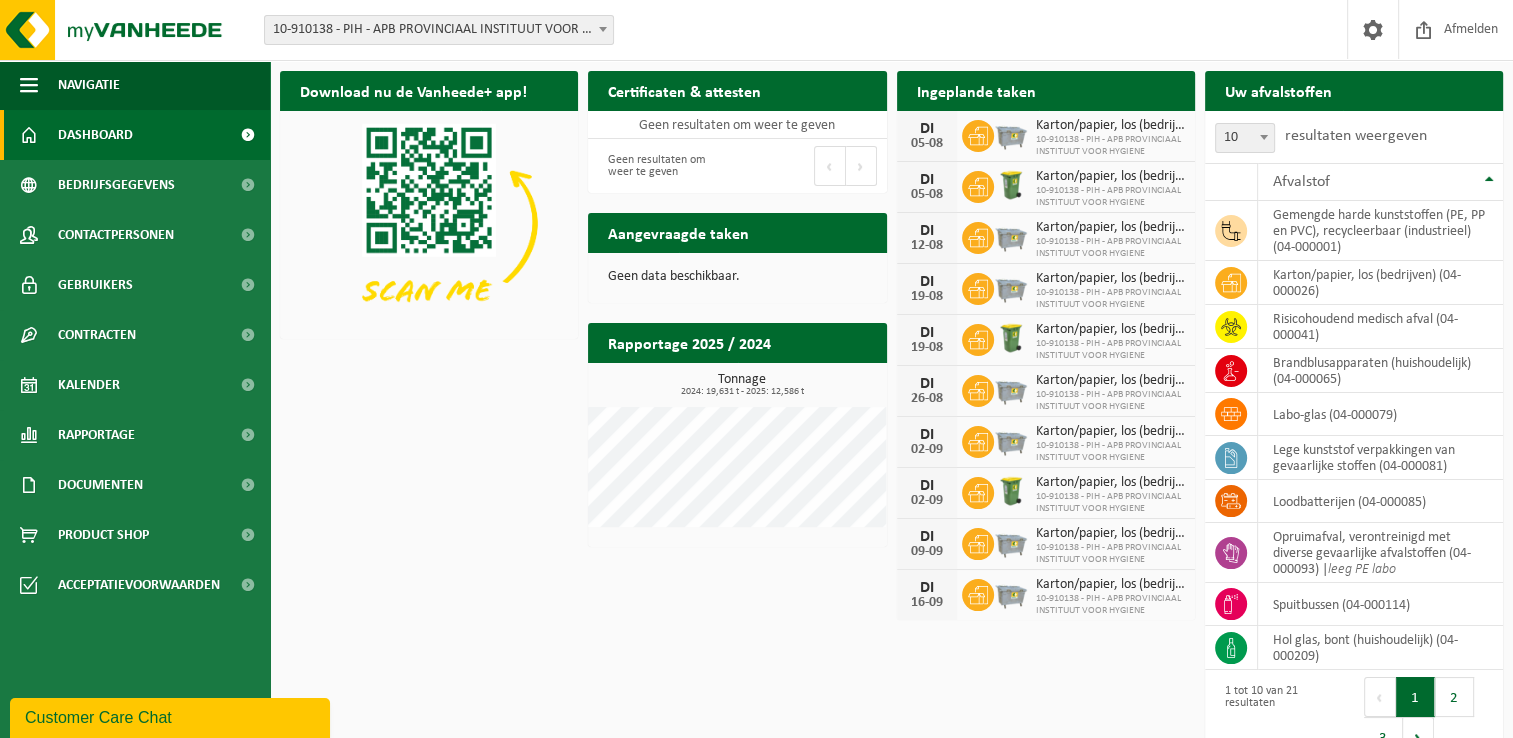 click on "Download nu de Vanheede+ app!       Verberg                           Certificaten & attesten       Bekijk uw certificaten             Geen resultaten om weer te geven Geen resultaten om weer te geven Eerste Vorige Volgende Laatste           Ingeplande taken       Bekijk uw kalender                                        DI     05-08                                Karton/papier, los (bedrijven)   10-910138 - PIH - APB PROVINCIAAL INSTITUUT VOOR HYGIENE              DI     05-08                                Karton/papier, los (bedrijven)   10-910138 - PIH - APB PROVINCIAAL INSTITUUT VOOR HYGIENE              DI     12-08                                Karton/papier, los (bedrijven)   10-910138 - PIH - APB PROVINCIAAL INSTITUUT VOOR HYGIENE              DI     19-08                                Karton/papier, los (bedrijven)   10-910138 - PIH - APB PROVINCIAAL INSTITUUT VOOR HYGIENE              DI     19-08                                Karton/papier, los (bedrijven)                DI     26-08" at bounding box center [891, 416] 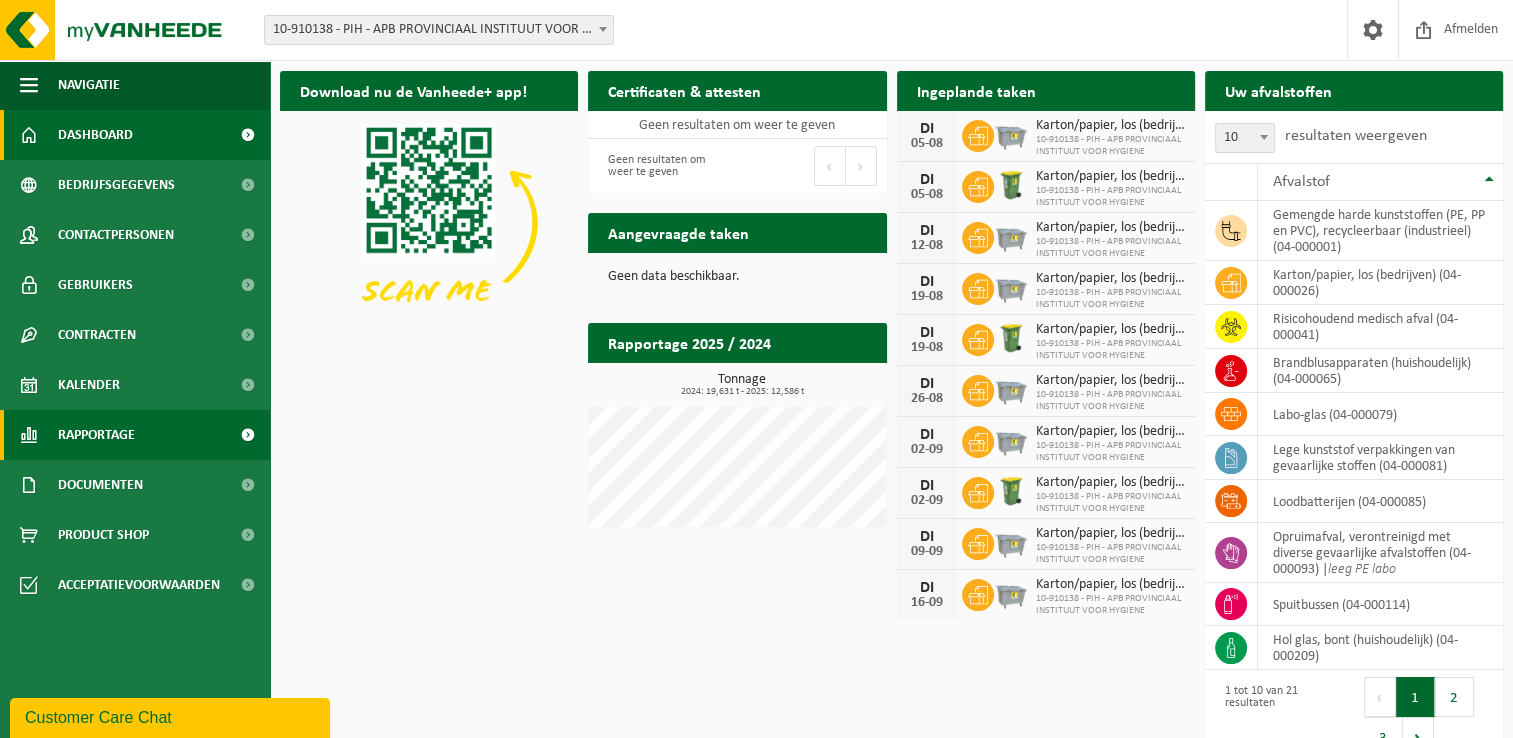 click on "Rapportage" at bounding box center [96, 435] 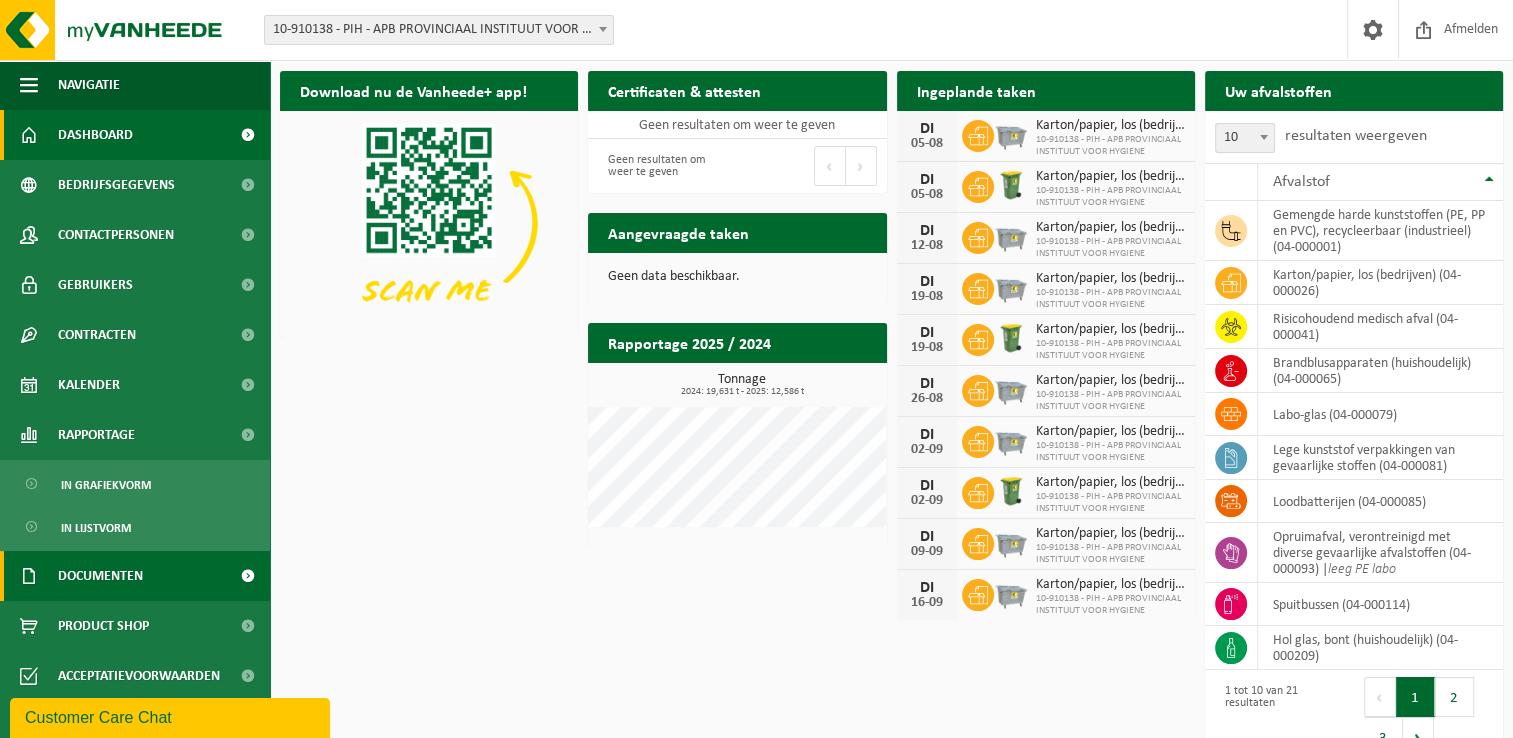 click on "Documenten" at bounding box center [100, 576] 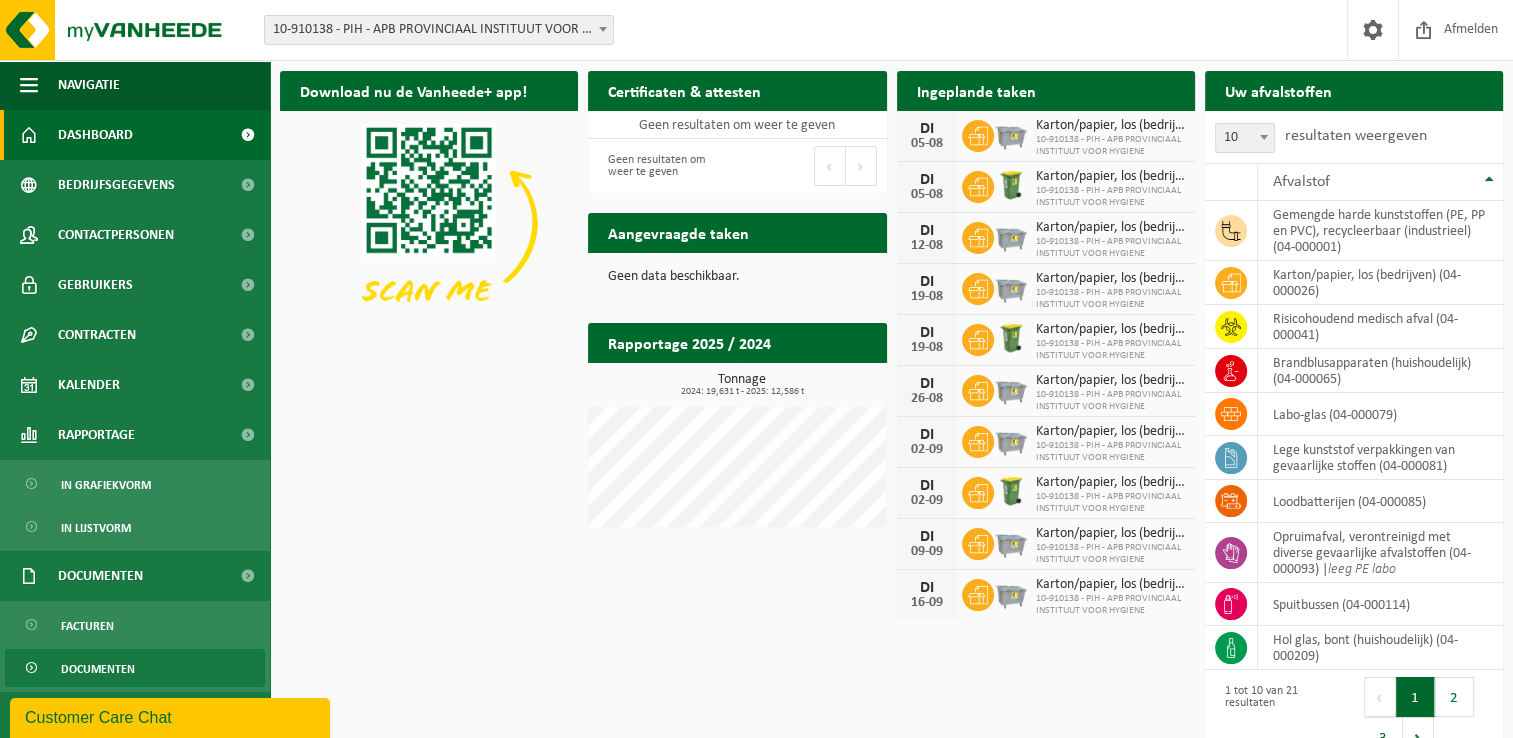 click on "Documenten" at bounding box center [135, 668] 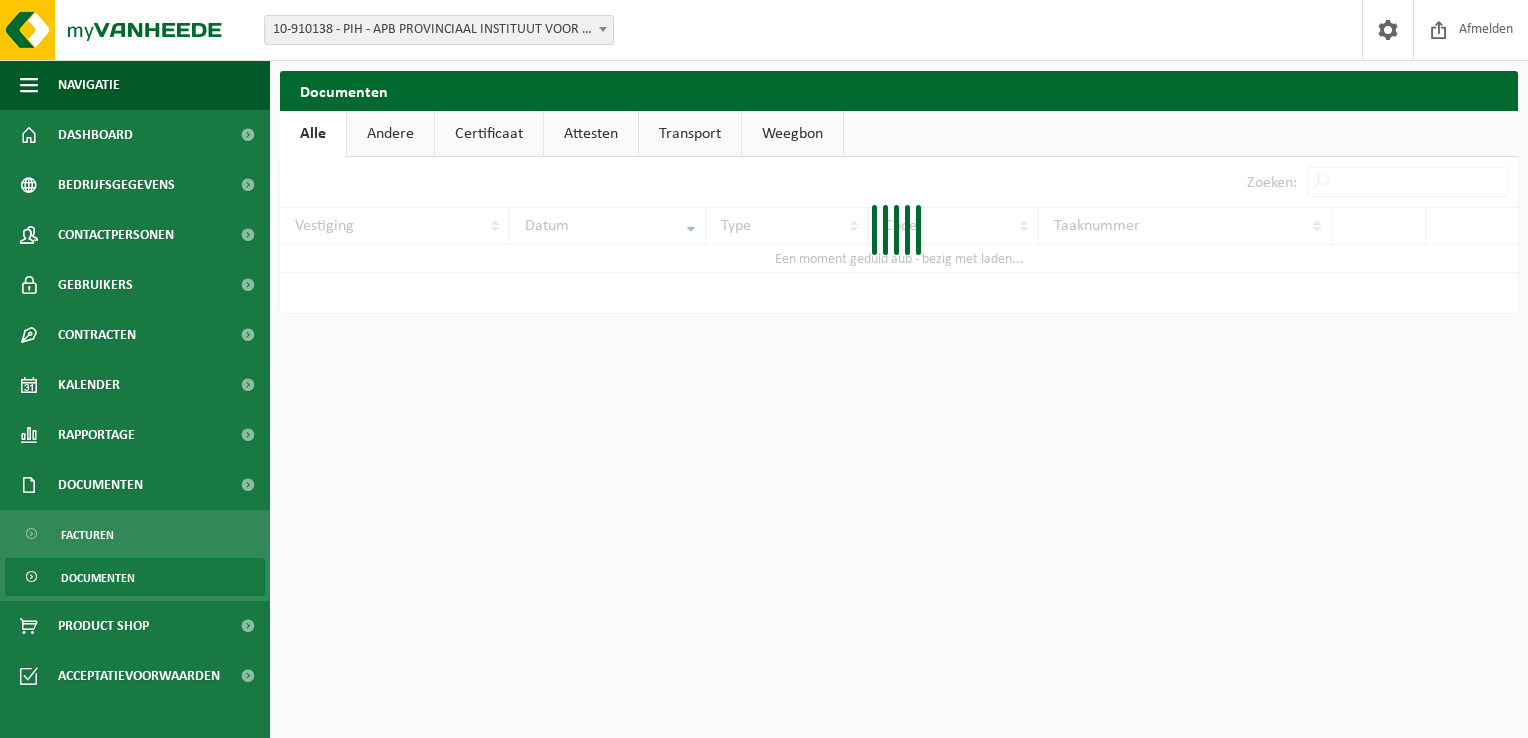 scroll, scrollTop: 0, scrollLeft: 0, axis: both 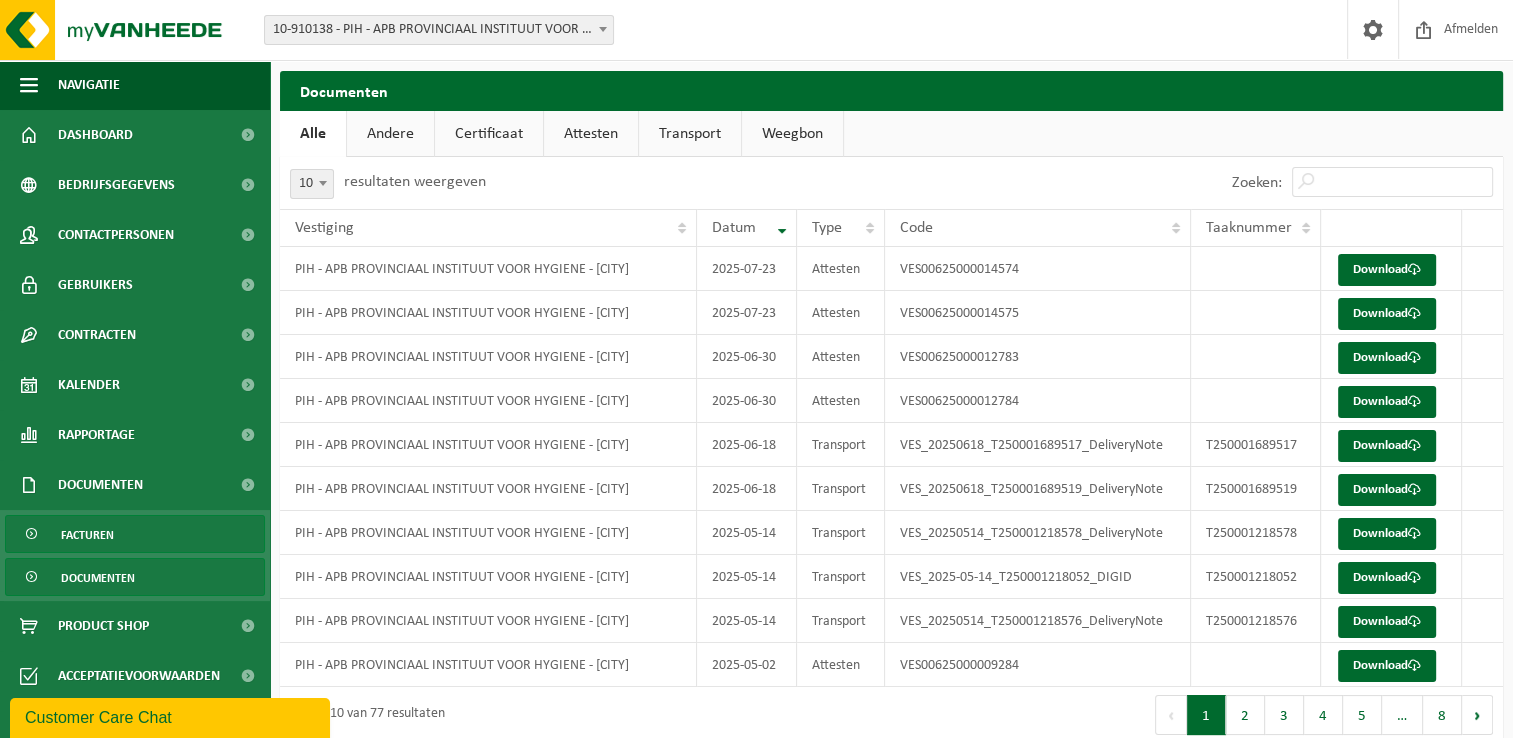 click on "Facturen" at bounding box center [135, 534] 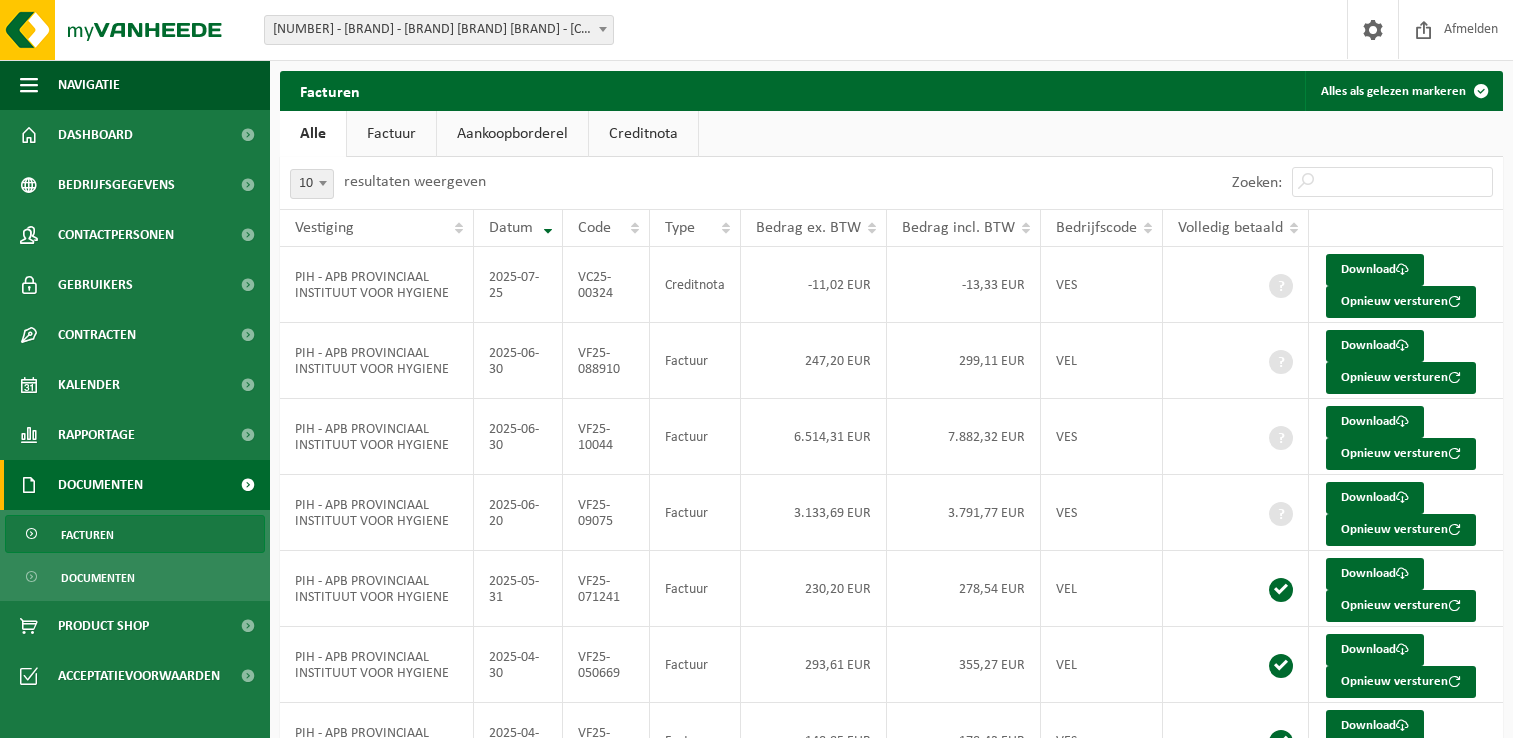scroll, scrollTop: 0, scrollLeft: 0, axis: both 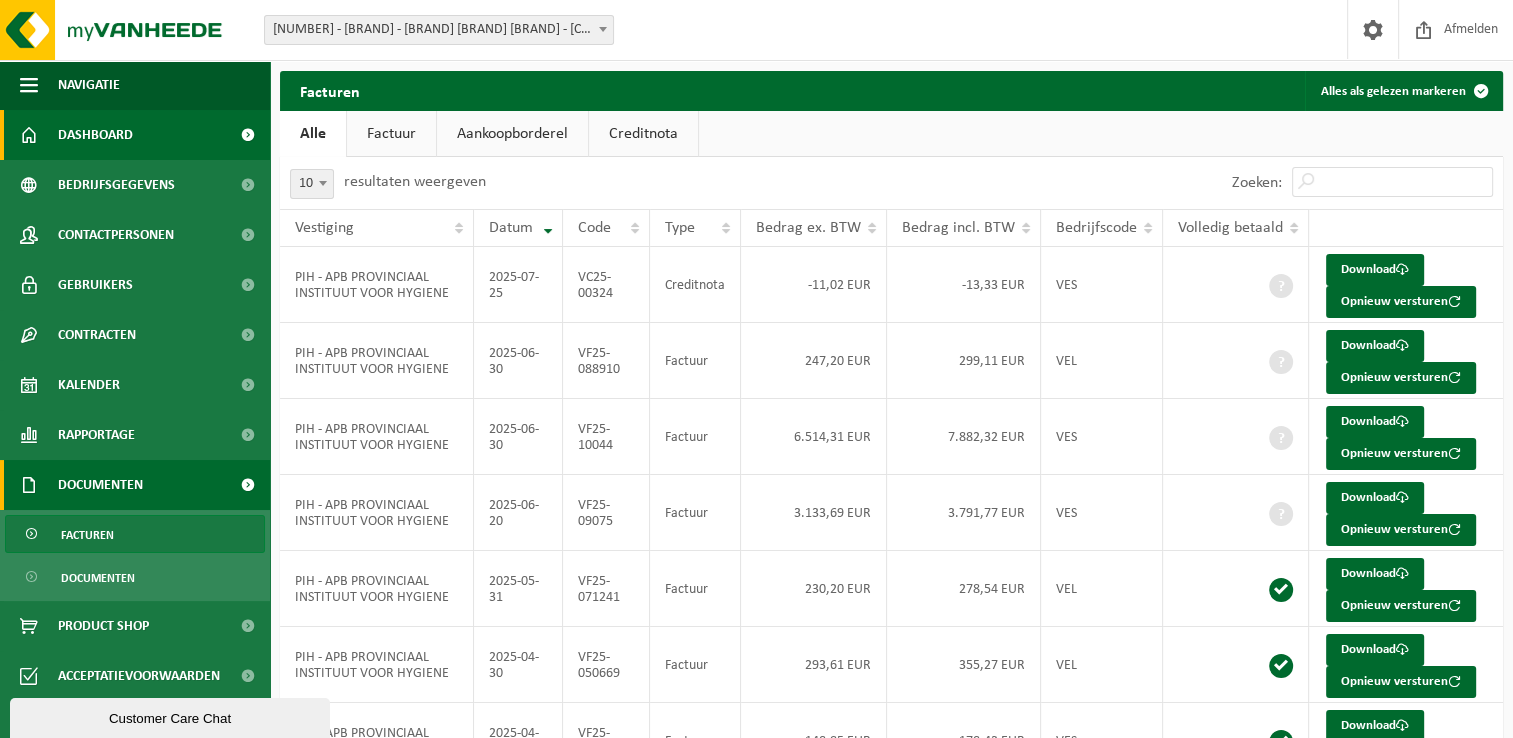 click on "Dashboard" at bounding box center [135, 135] 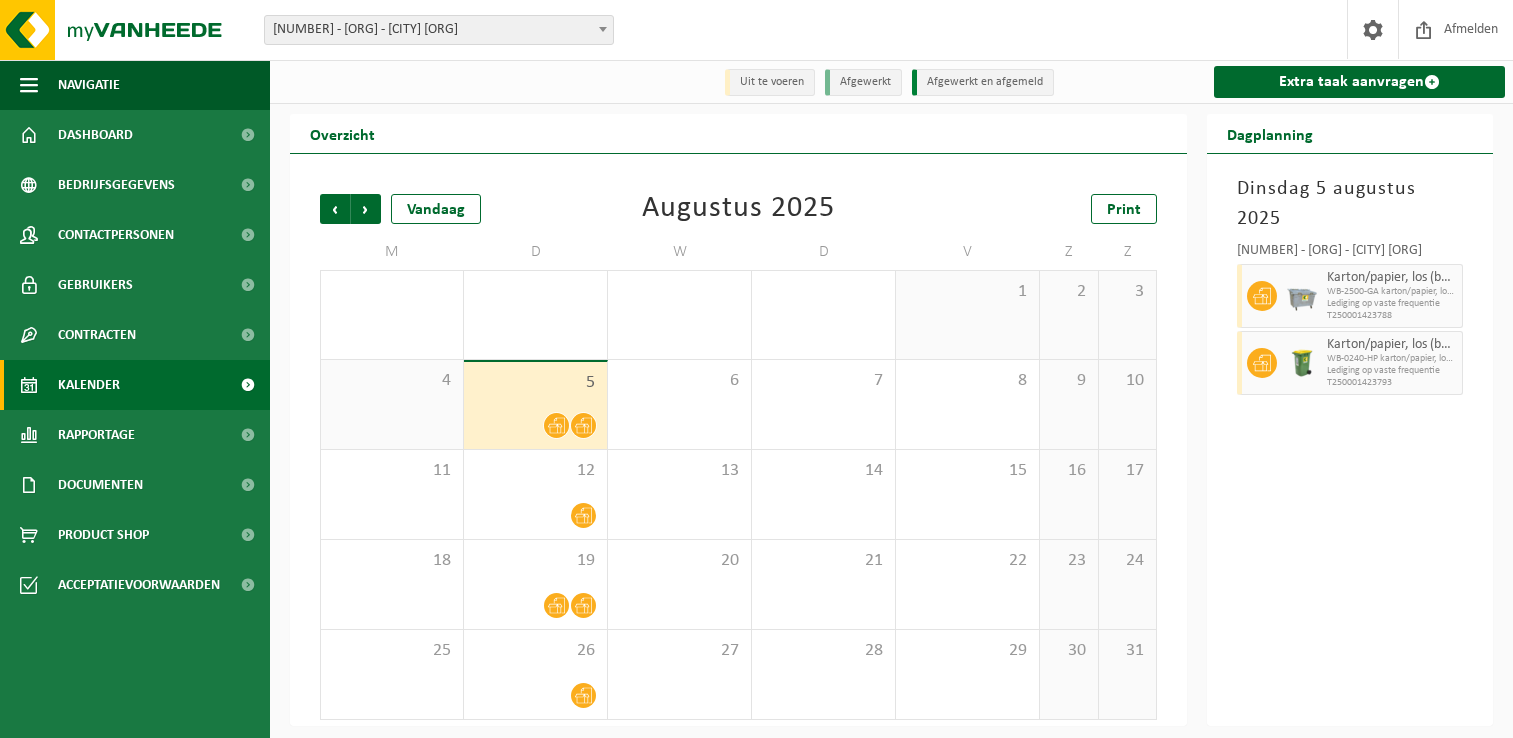 scroll, scrollTop: 0, scrollLeft: 0, axis: both 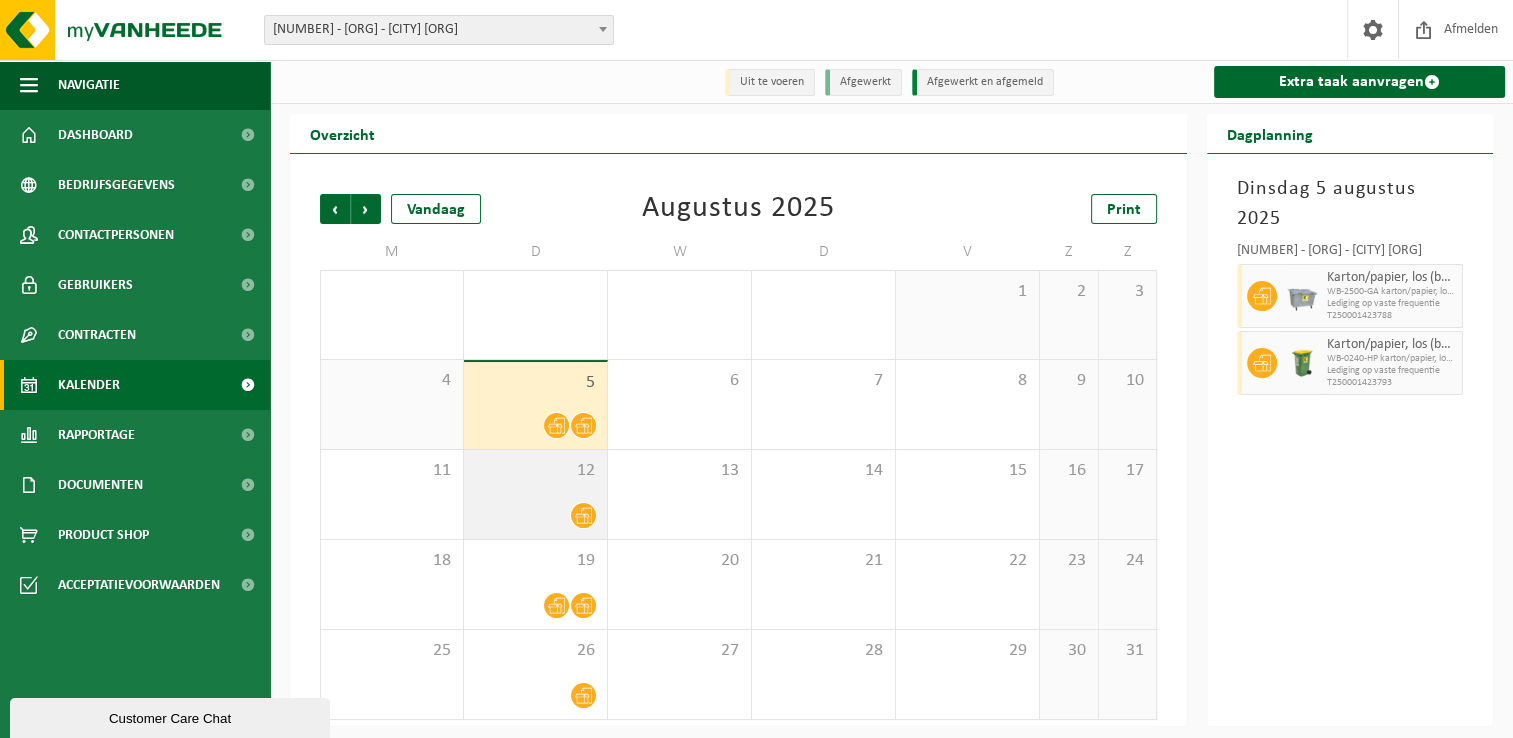 click on "12" at bounding box center [535, 494] 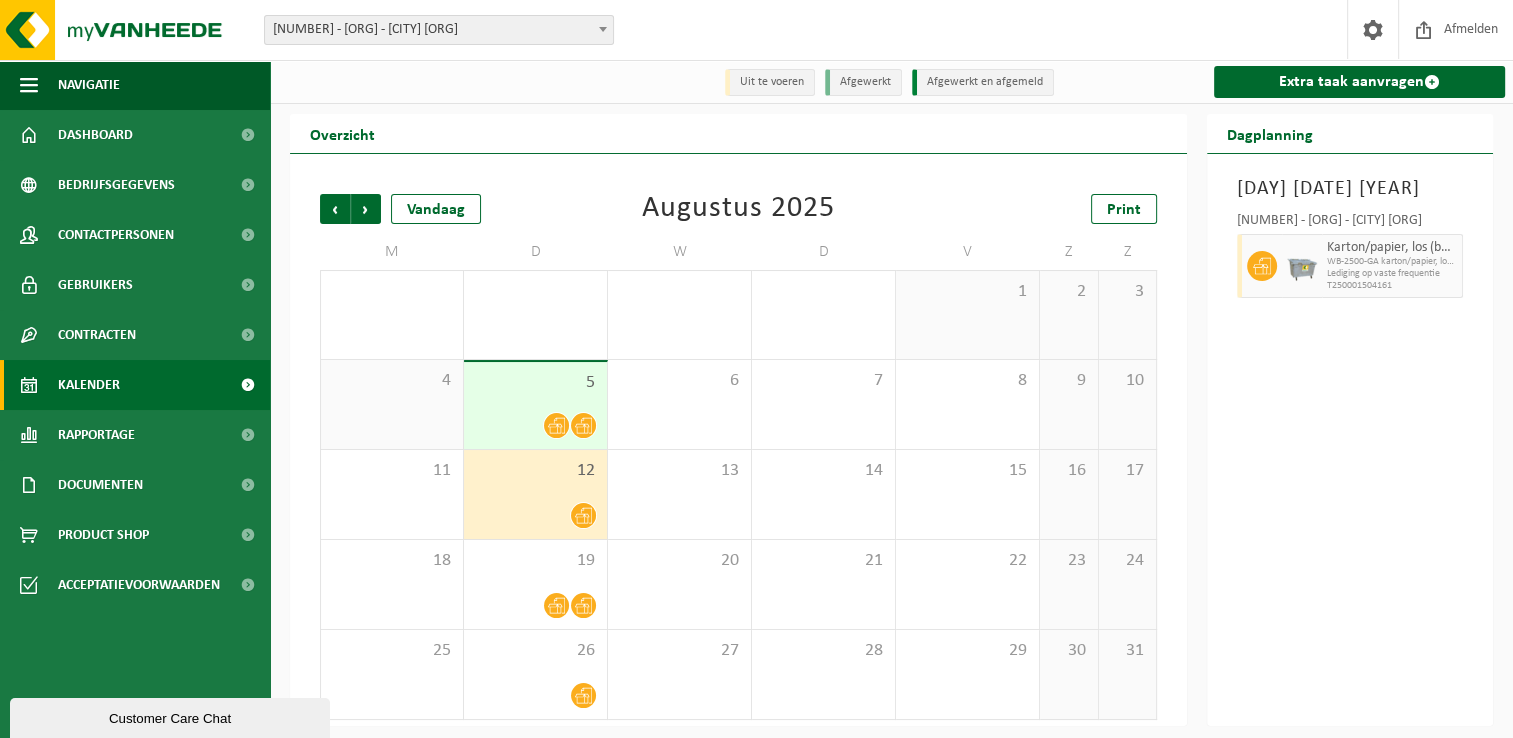 click at bounding box center [535, 425] 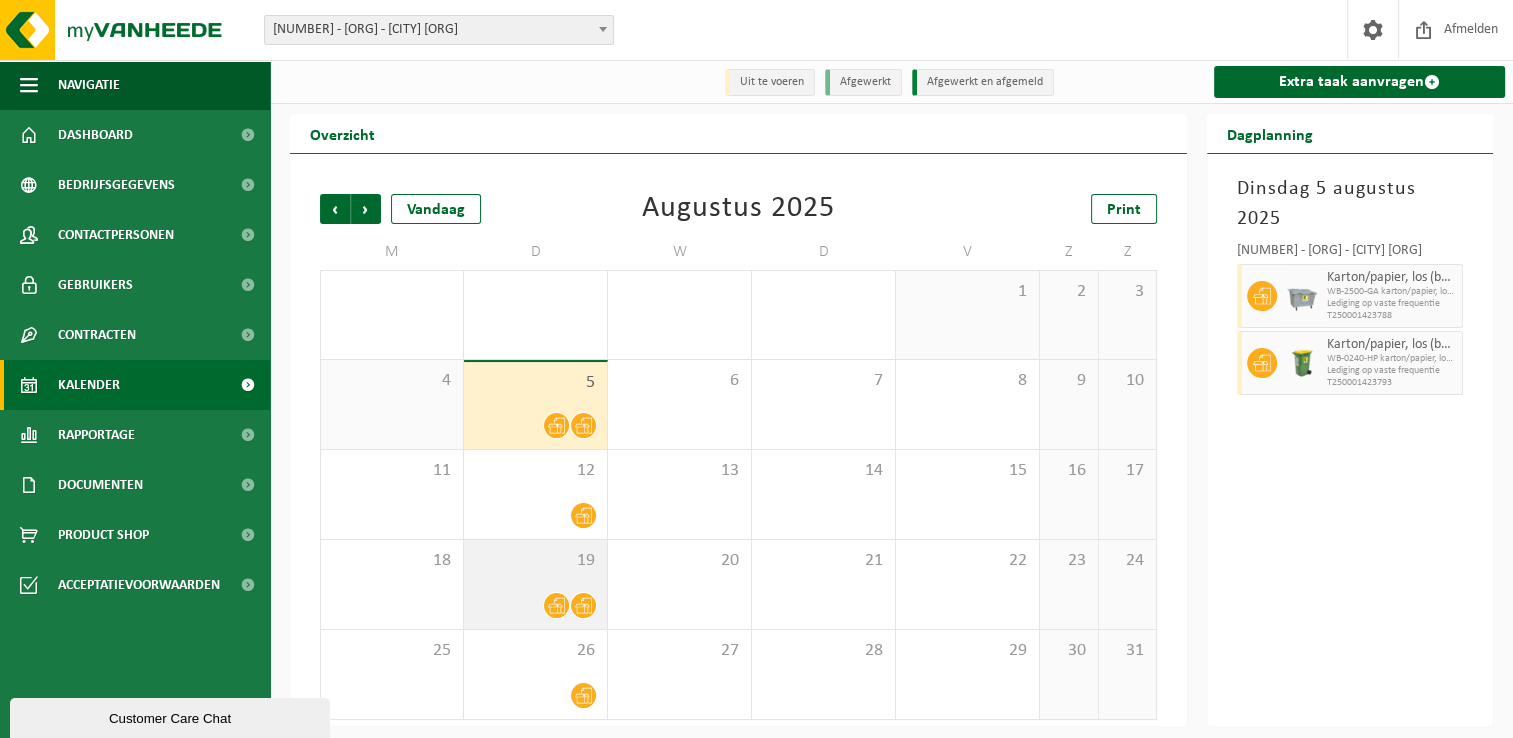 click on "19" at bounding box center [535, 561] 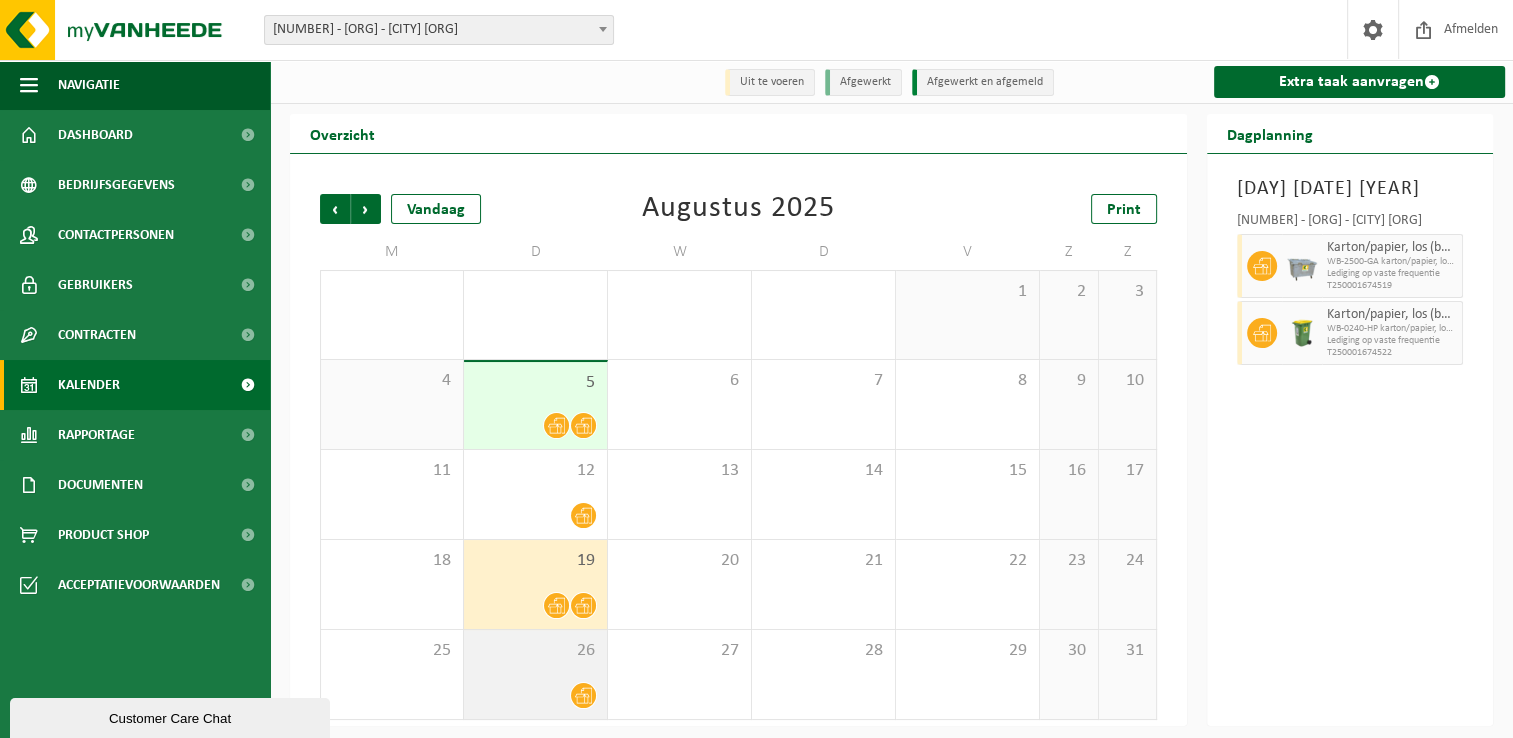 click on "26" at bounding box center (535, 674) 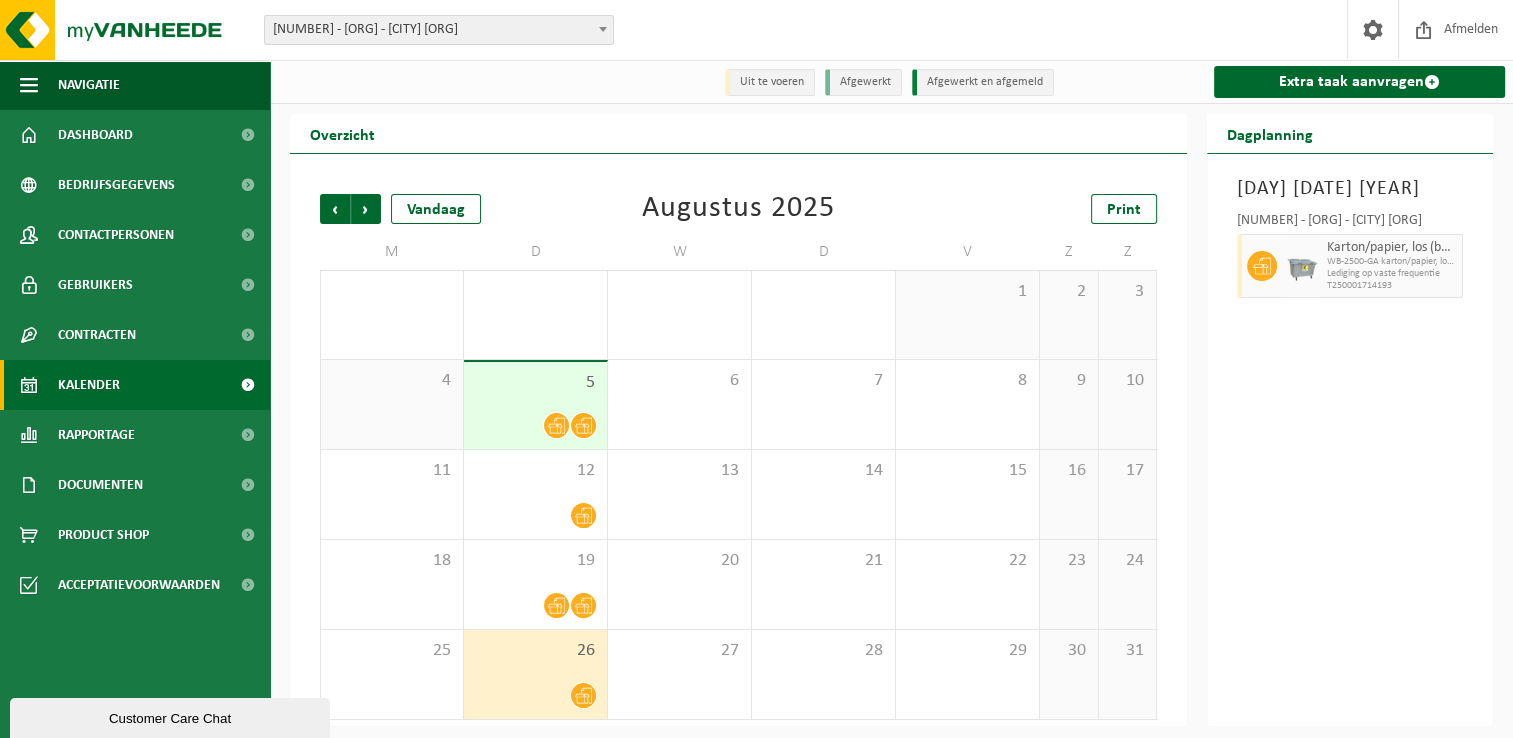 click on "Augustus 2025" at bounding box center (738, 209) 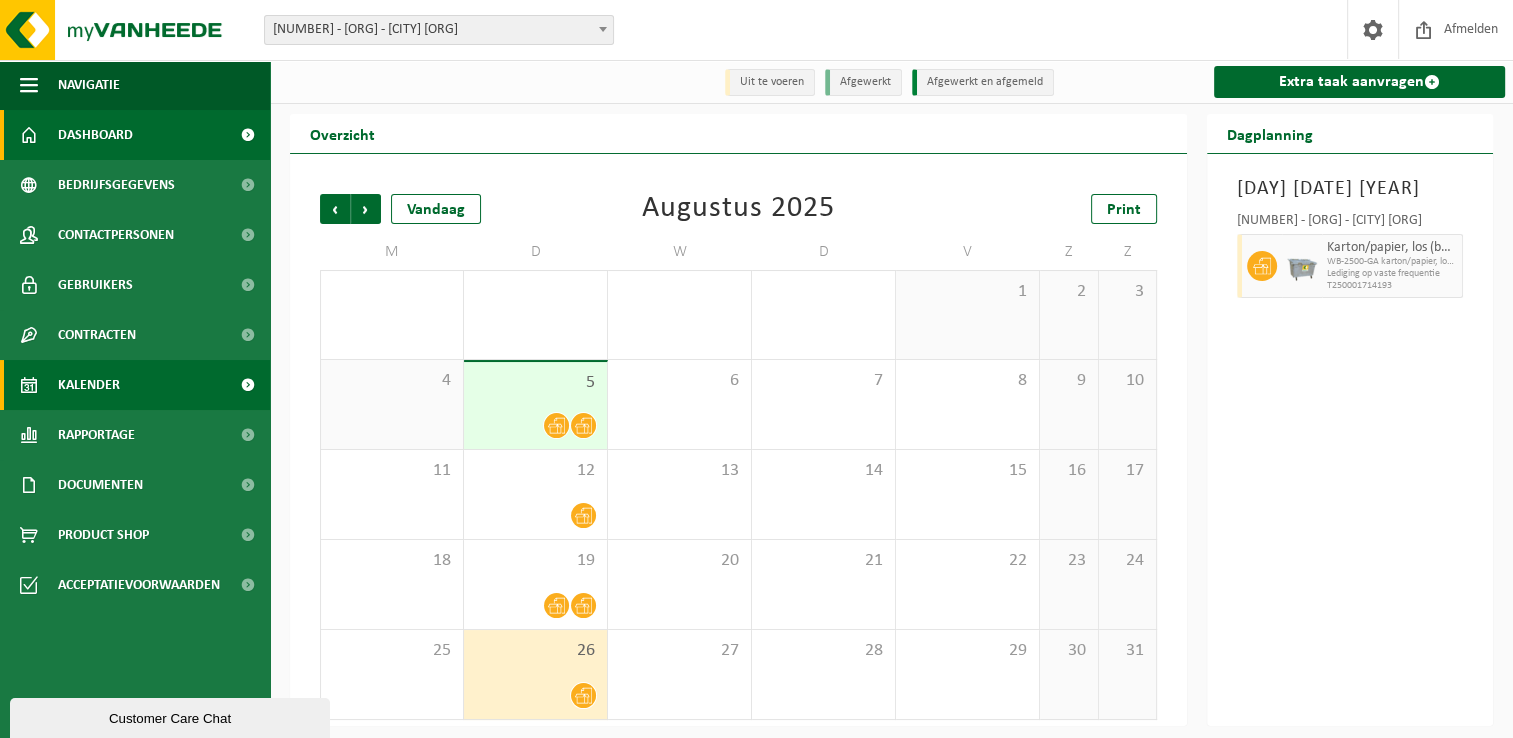 click on "Dashboard" at bounding box center (95, 135) 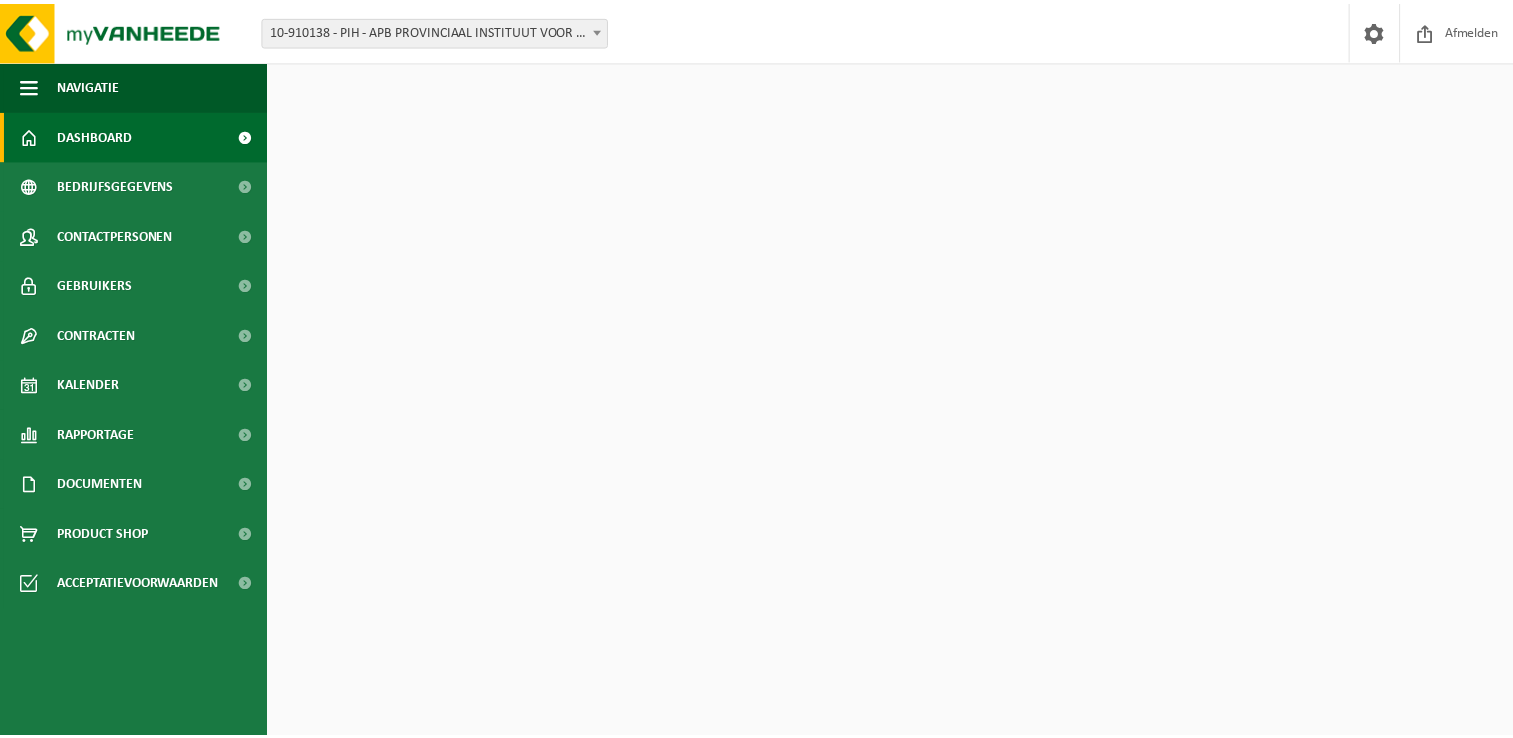 scroll, scrollTop: 0, scrollLeft: 0, axis: both 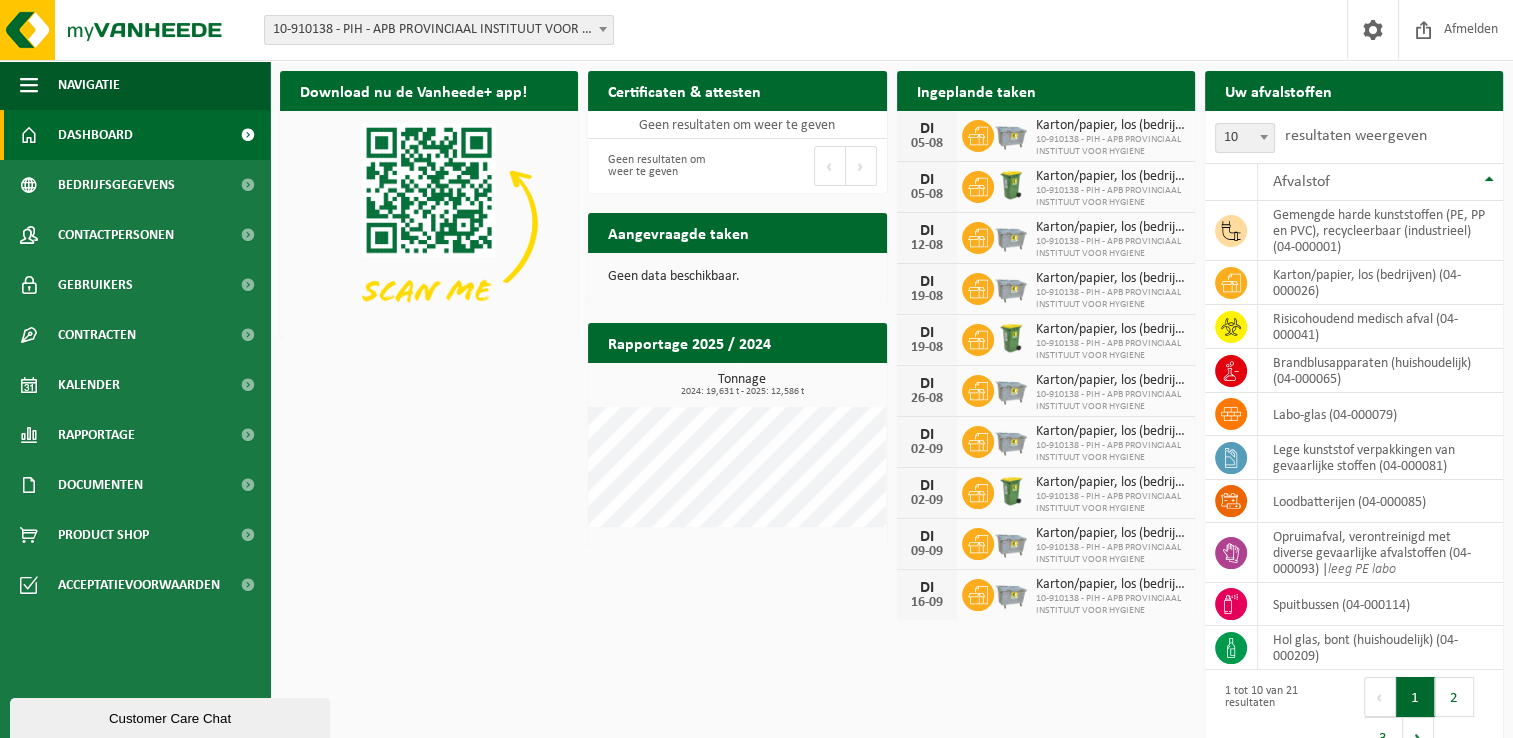 click on "Aangevraagde taken" at bounding box center [678, 232] 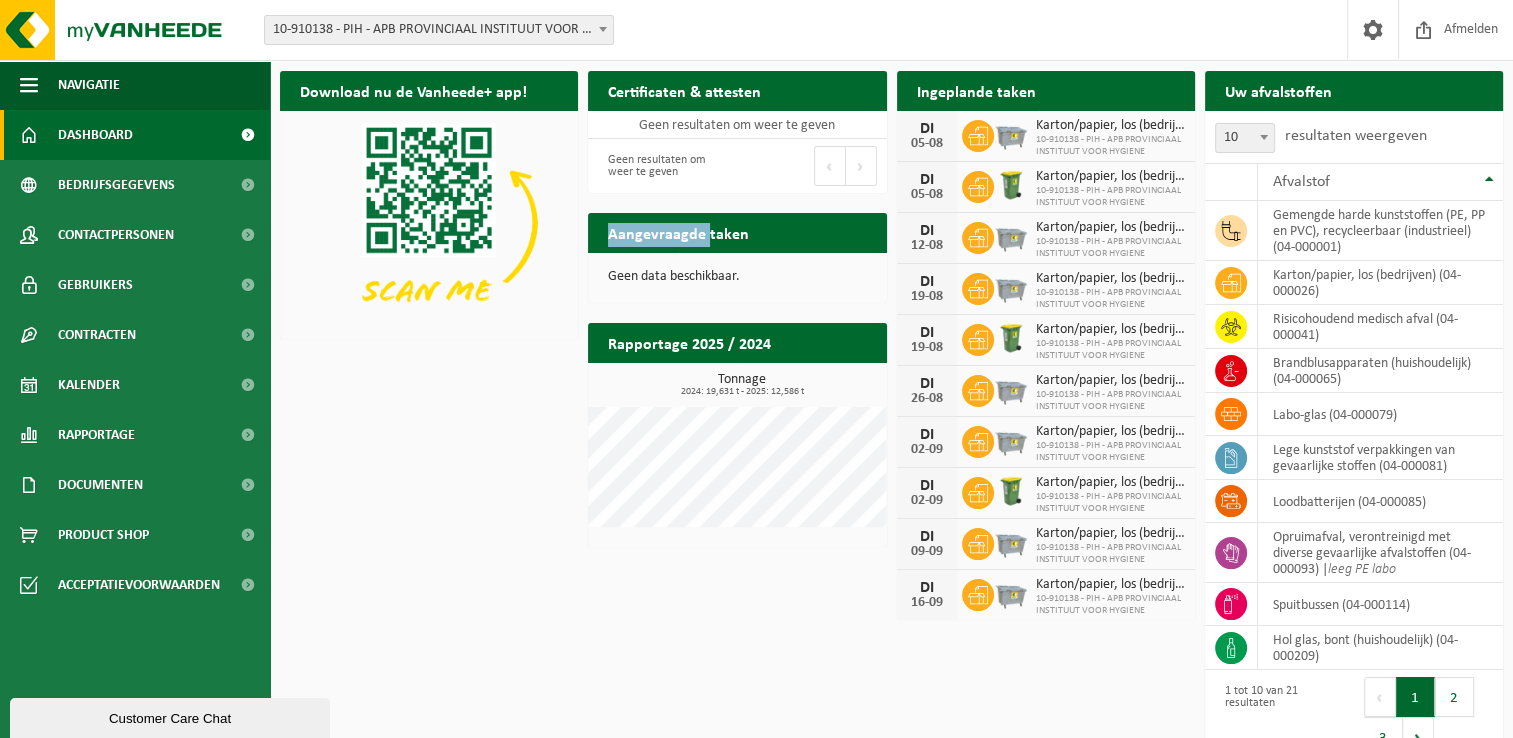 click on "Aangevraagde taken" at bounding box center (678, 232) 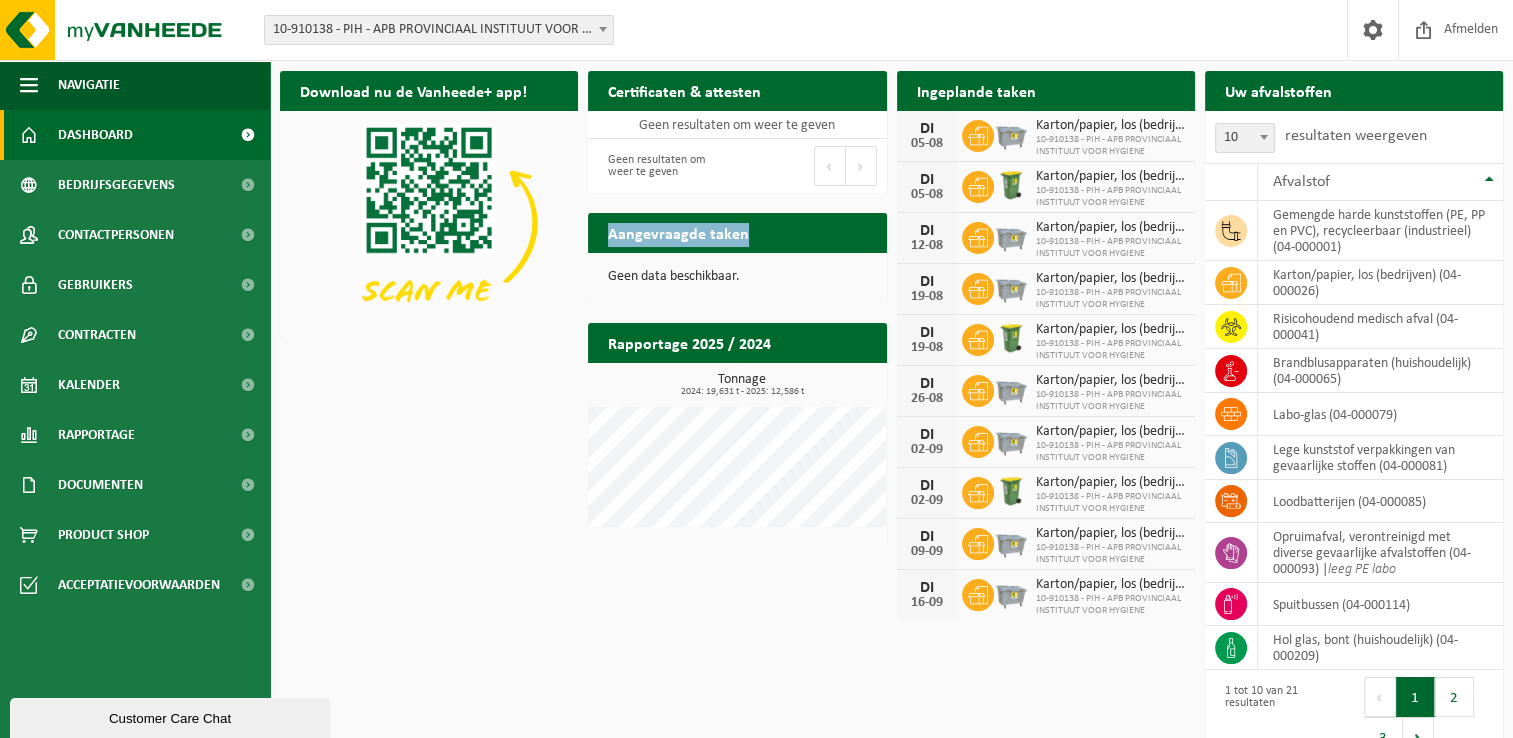 click on "Aangevraagde taken" at bounding box center (678, 232) 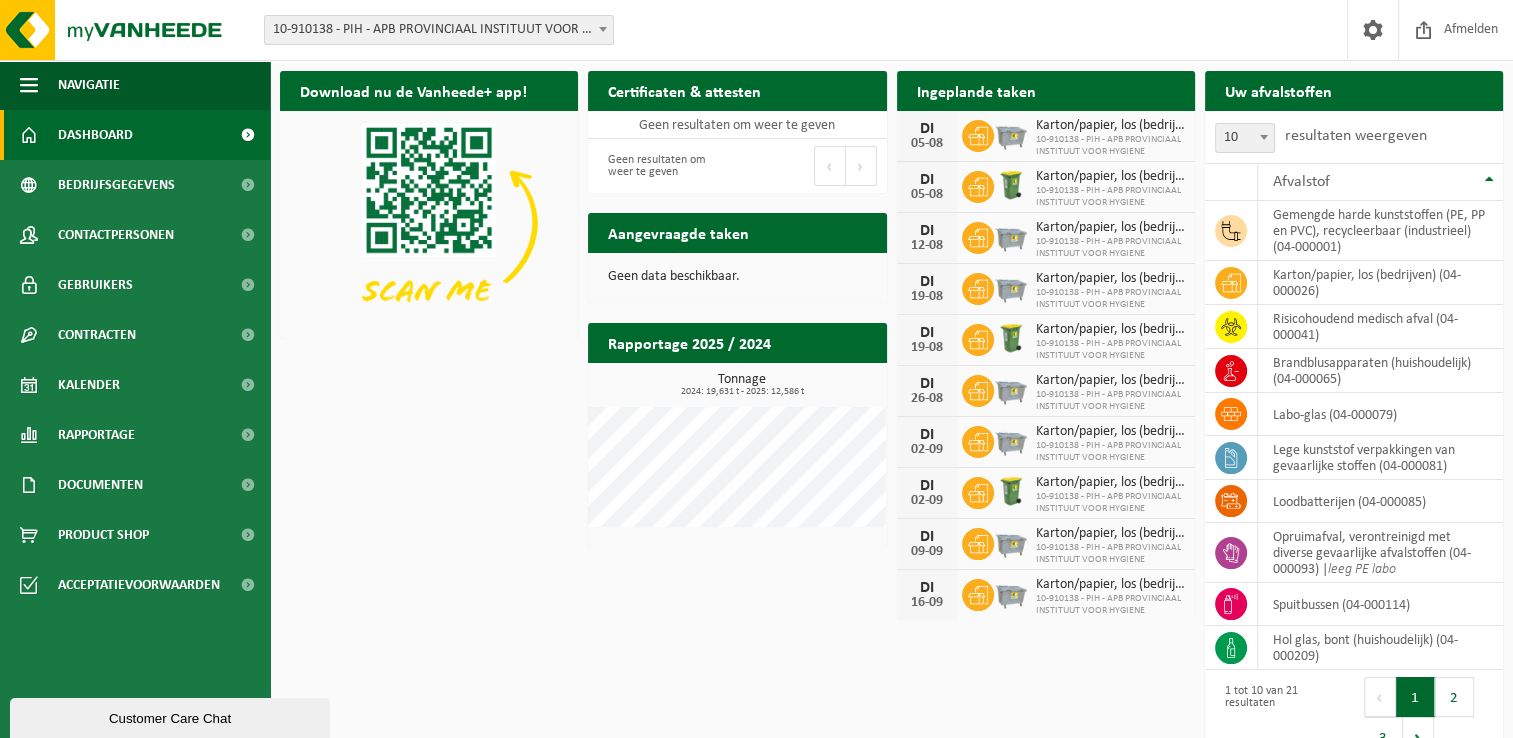 drag, startPoint x: 677, startPoint y: 244, endPoint x: 672, endPoint y: 288, distance: 44.28318 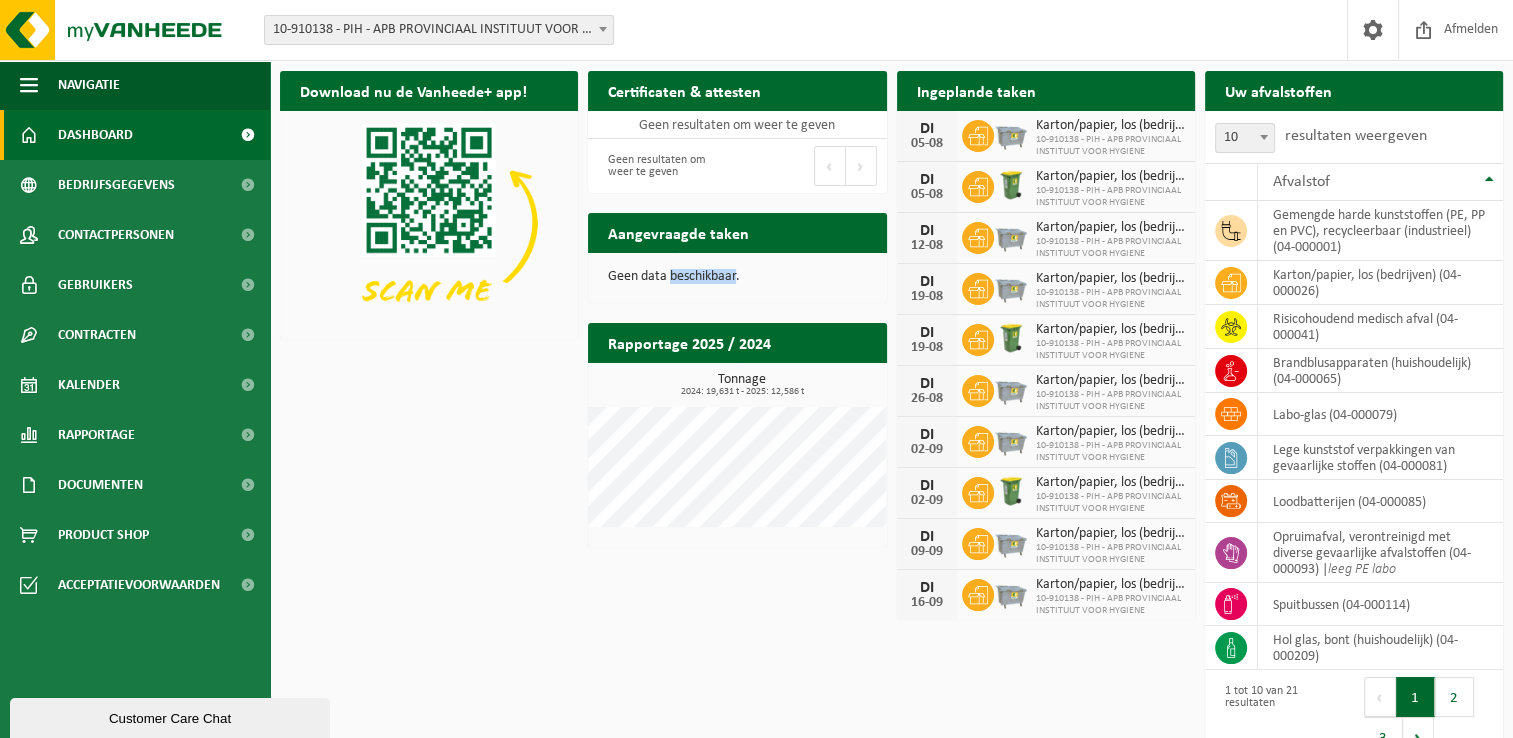 click on "Geen data beschikbaar." at bounding box center (737, 277) 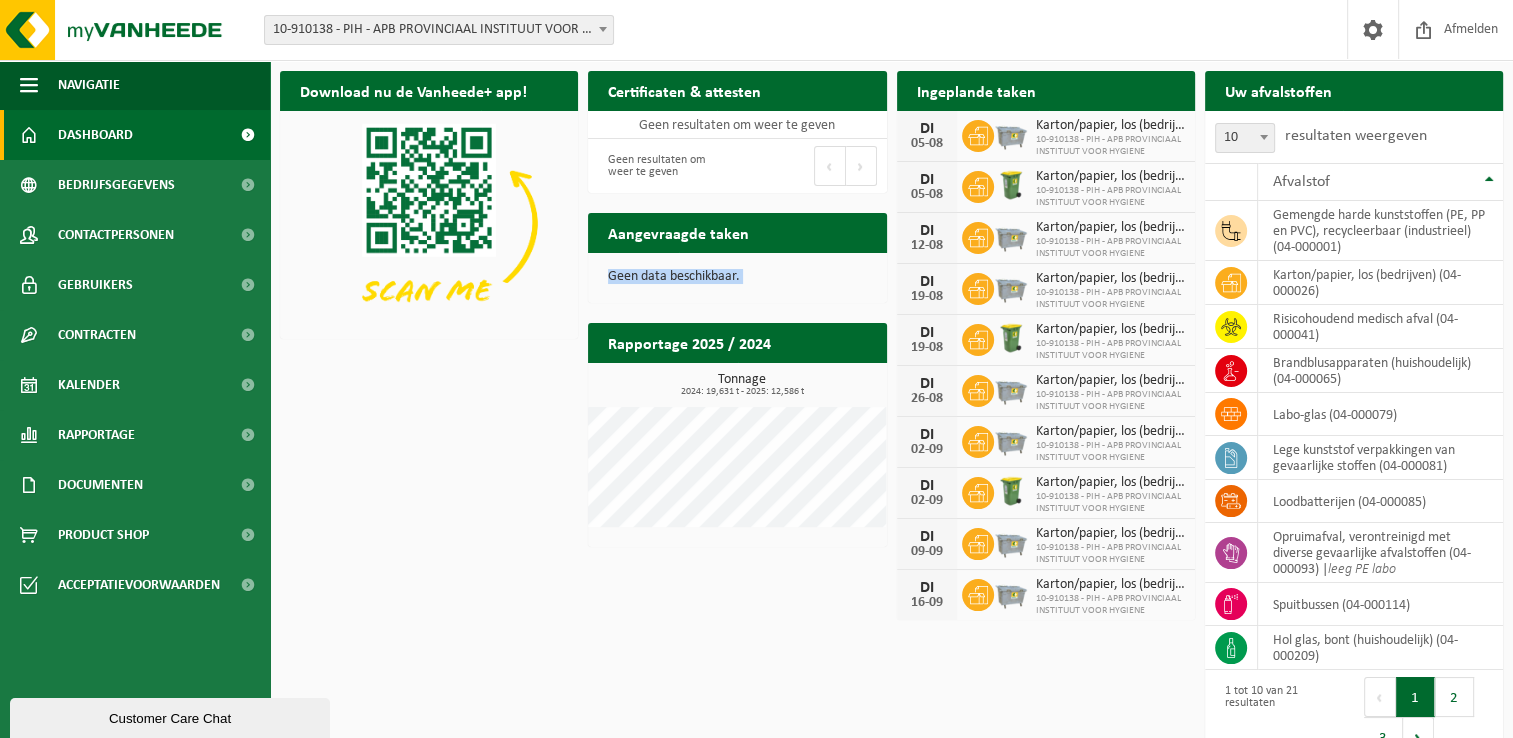 click on "Geen data beschikbaar." at bounding box center (737, 277) 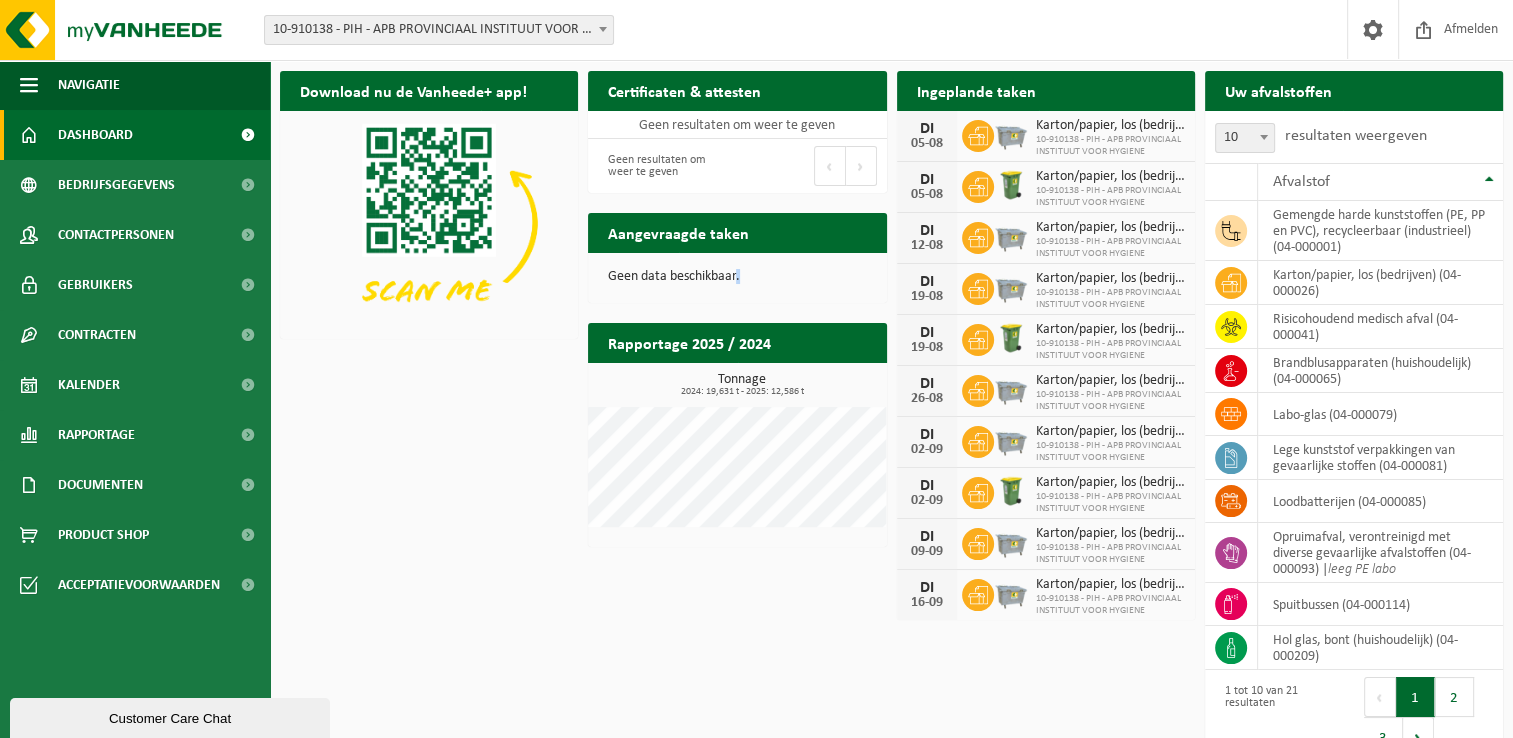 click on "Geen data beschikbaar." at bounding box center (737, 277) 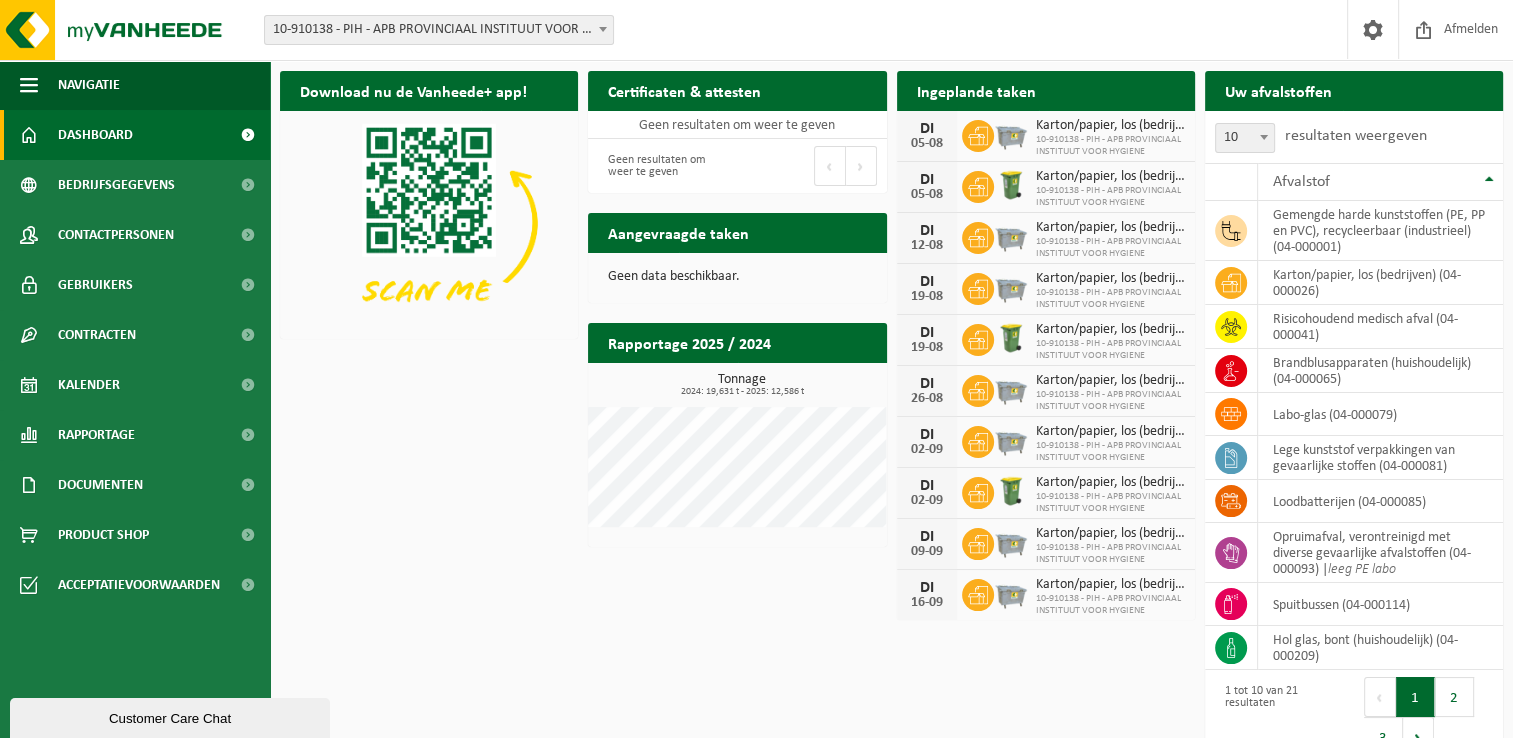 click on "Download nu de Vanheede+ app!       Verberg                           Certificaten & attesten       Bekijk uw certificaten             Geen resultaten om weer te geven Geen resultaten om weer te geven Eerste Vorige Volgende Laatste           Ingeplande taken       Bekijk uw kalender                                        DI     05-08                                Karton/papier, los (bedrijven)   10-910138 - PIH - APB PROVINCIAAL INSTITUUT VOOR HYGIENE              DI     05-08                                Karton/papier, los (bedrijven)   10-910138 - PIH - APB PROVINCIAAL INSTITUUT VOOR HYGIENE              DI     12-08                                Karton/papier, los (bedrijven)   10-910138 - PIH - APB PROVINCIAAL INSTITUUT VOOR HYGIENE              DI     19-08                                Karton/papier, los (bedrijven)   10-910138 - PIH - APB PROVINCIAAL INSTITUUT VOOR HYGIENE              DI     19-08                                Karton/papier, los (bedrijven)                DI     26-08" at bounding box center [891, 416] 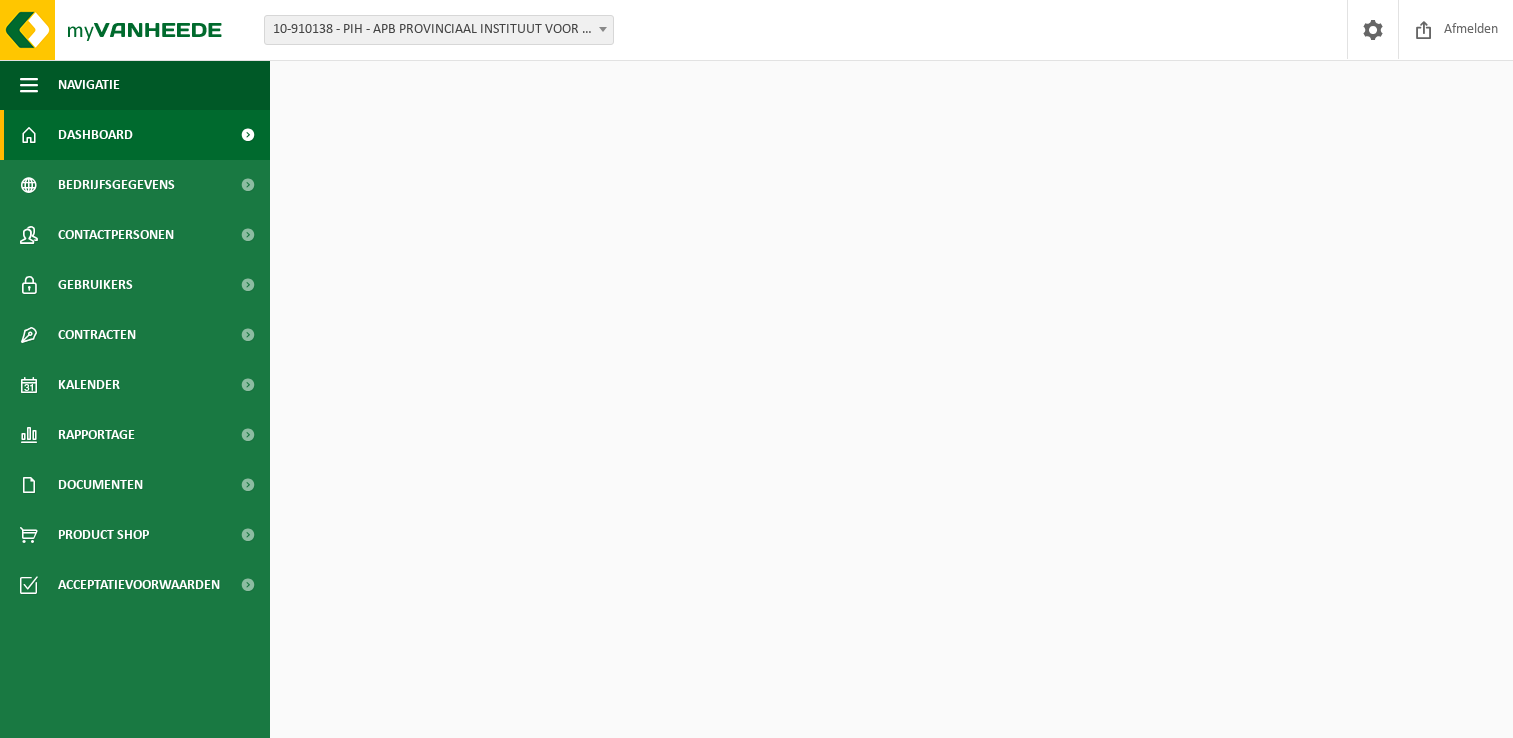 scroll, scrollTop: 0, scrollLeft: 0, axis: both 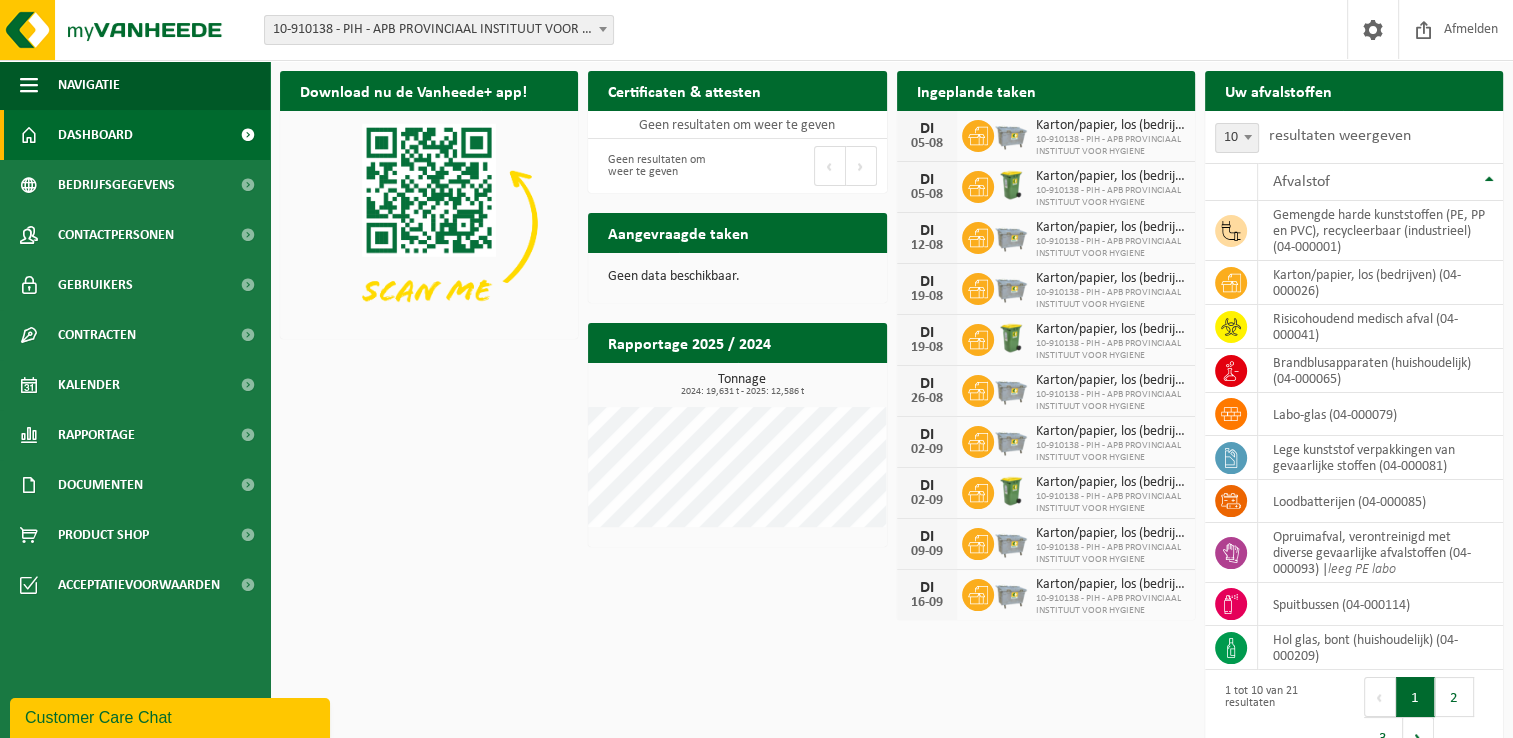 click on "Download nu de Vanheede+ app!       Verberg                           Certificaten & attesten       Bekijk uw certificaten             Geen resultaten om weer te geven Geen resultaten om weer te geven Eerste Vorige Volgende Laatste           Ingeplande taken       Bekijk uw kalender                                        DI     05-08                                Karton/papier, los (bedrijven)   10-910138 - PIH - APB PROVINCIAAL INSTITUUT VOOR HYGIENE              DI     05-08                                Karton/papier, los (bedrijven)   10-910138 - PIH - APB PROVINCIAAL INSTITUUT VOOR HYGIENE              DI     12-08                                Karton/papier, los (bedrijven)   10-910138 - PIH - APB PROVINCIAAL INSTITUUT VOOR HYGIENE              DI     19-08                                Karton/papier, los (bedrijven)   10-910138 - PIH - APB PROVINCIAAL INSTITUUT VOOR HYGIENE              DI     19-08                                Karton/papier, los (bedrijven)                DI     26-08" at bounding box center [891, 370] 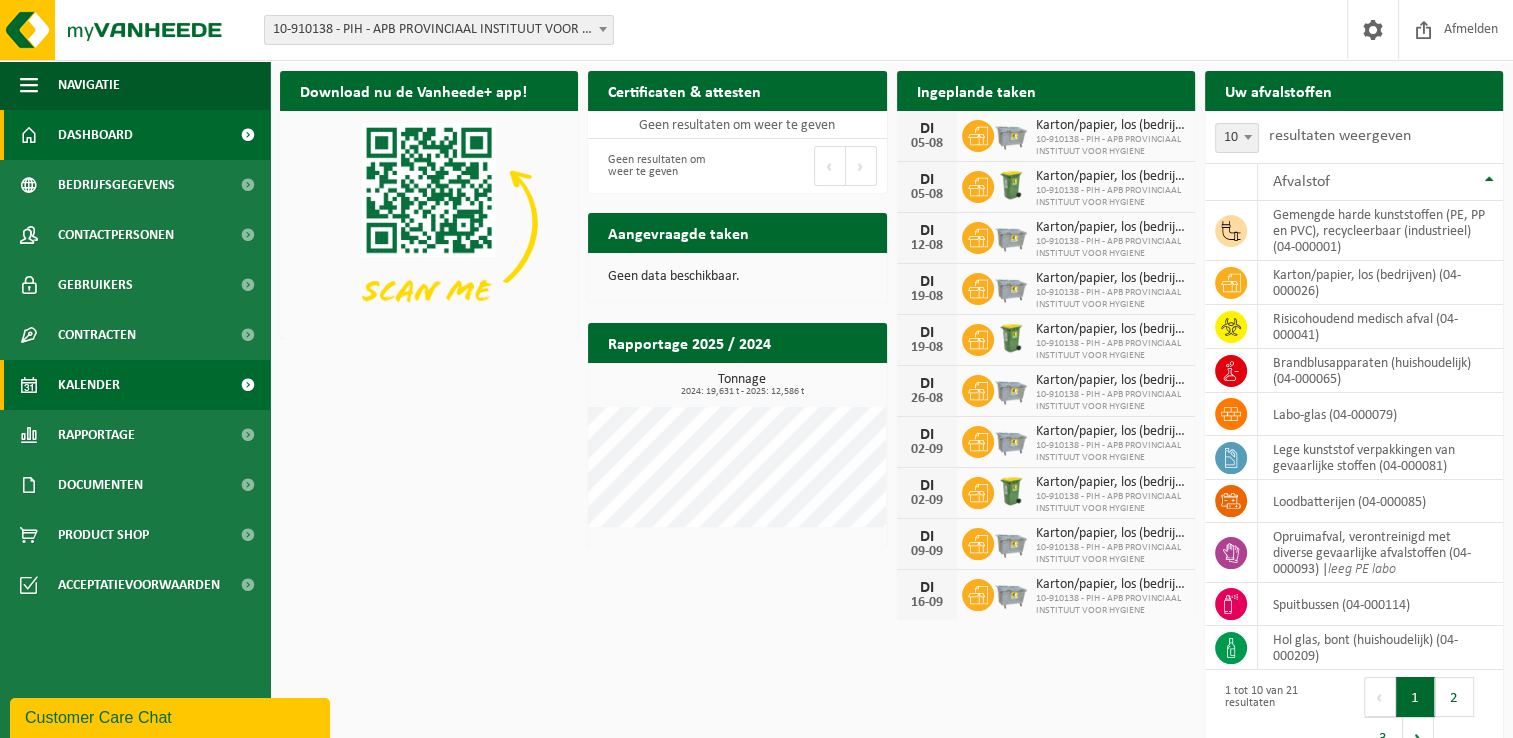 click on "Kalender" at bounding box center [135, 385] 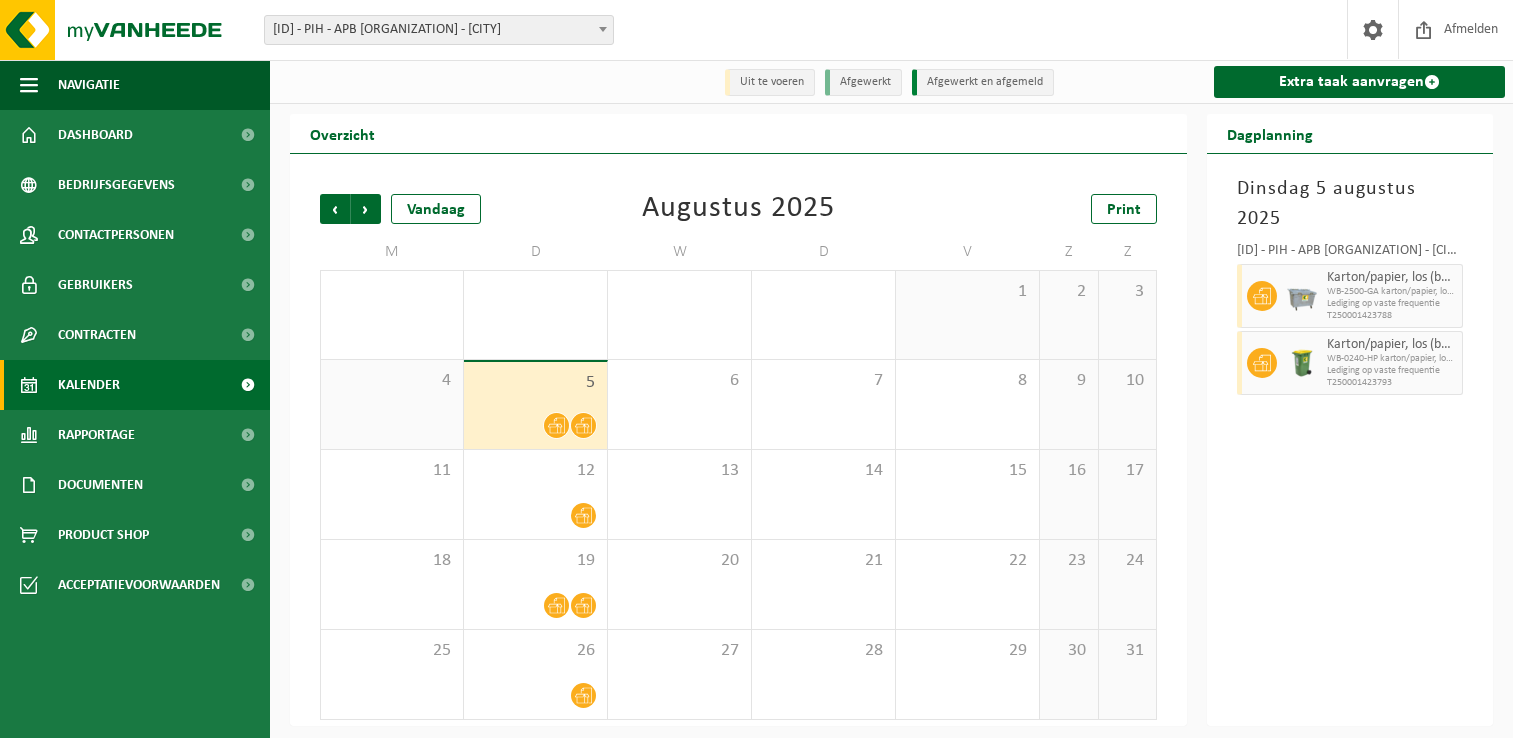 scroll, scrollTop: 0, scrollLeft: 0, axis: both 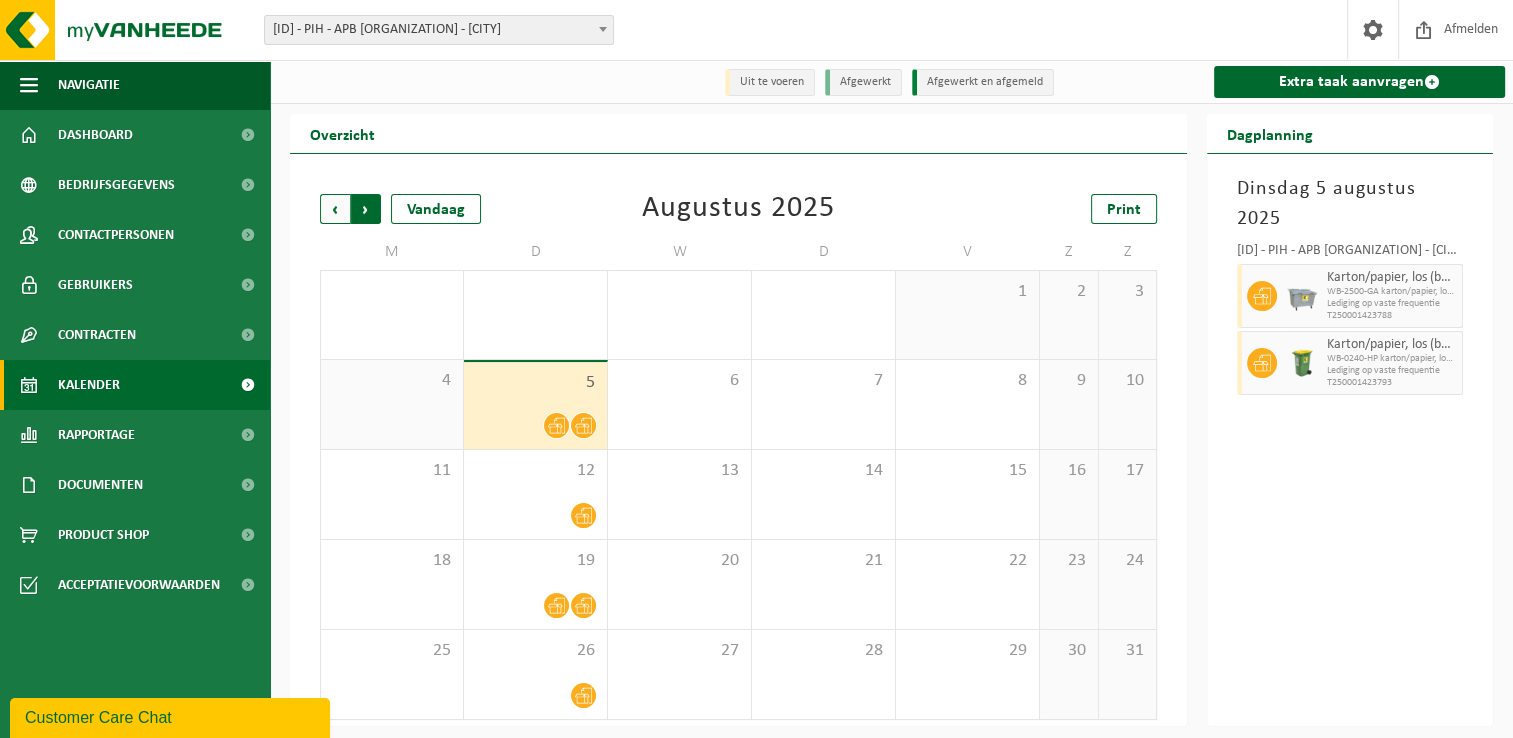 click on "Vorige" at bounding box center (335, 209) 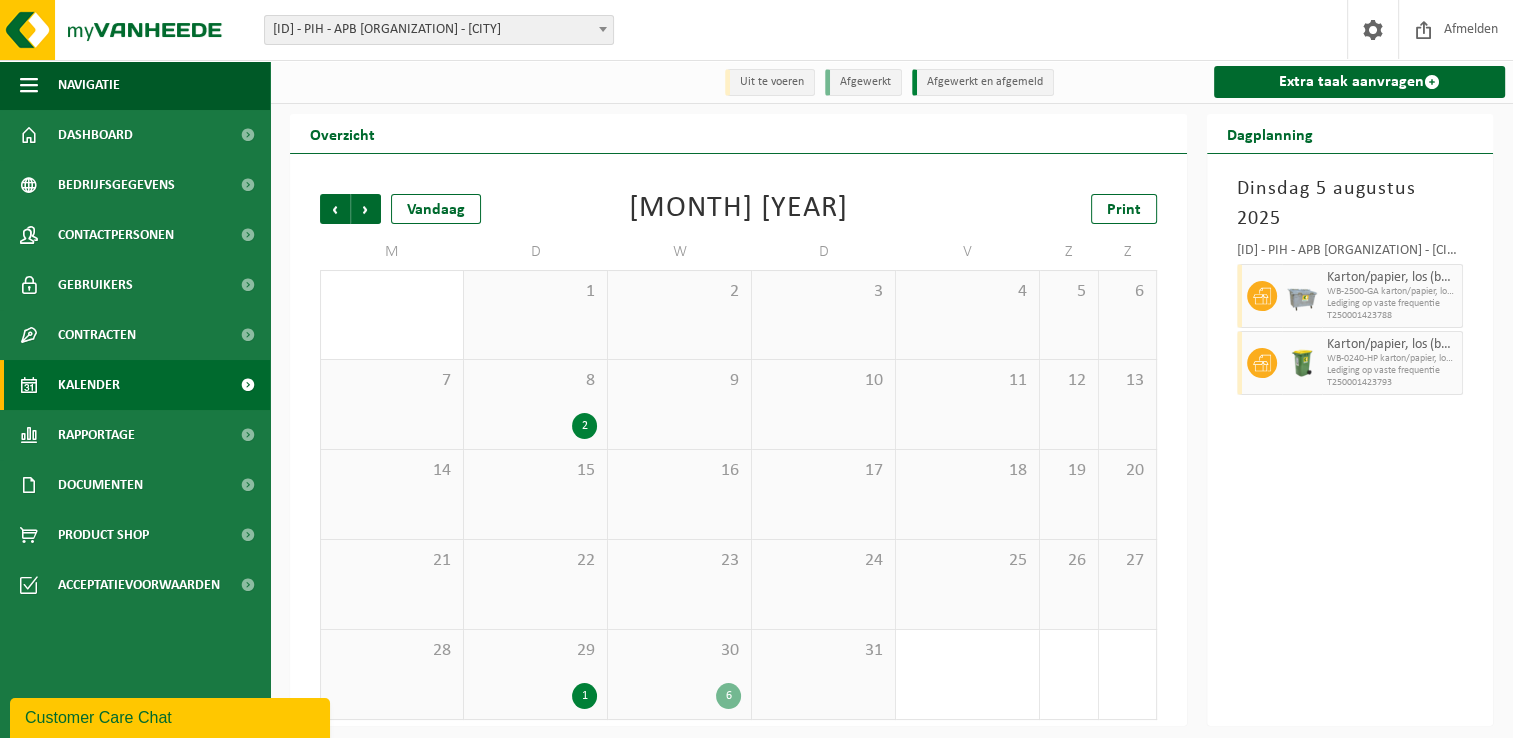 drag, startPoint x: 663, startPoint y: 688, endPoint x: 640, endPoint y: 686, distance: 23.086792 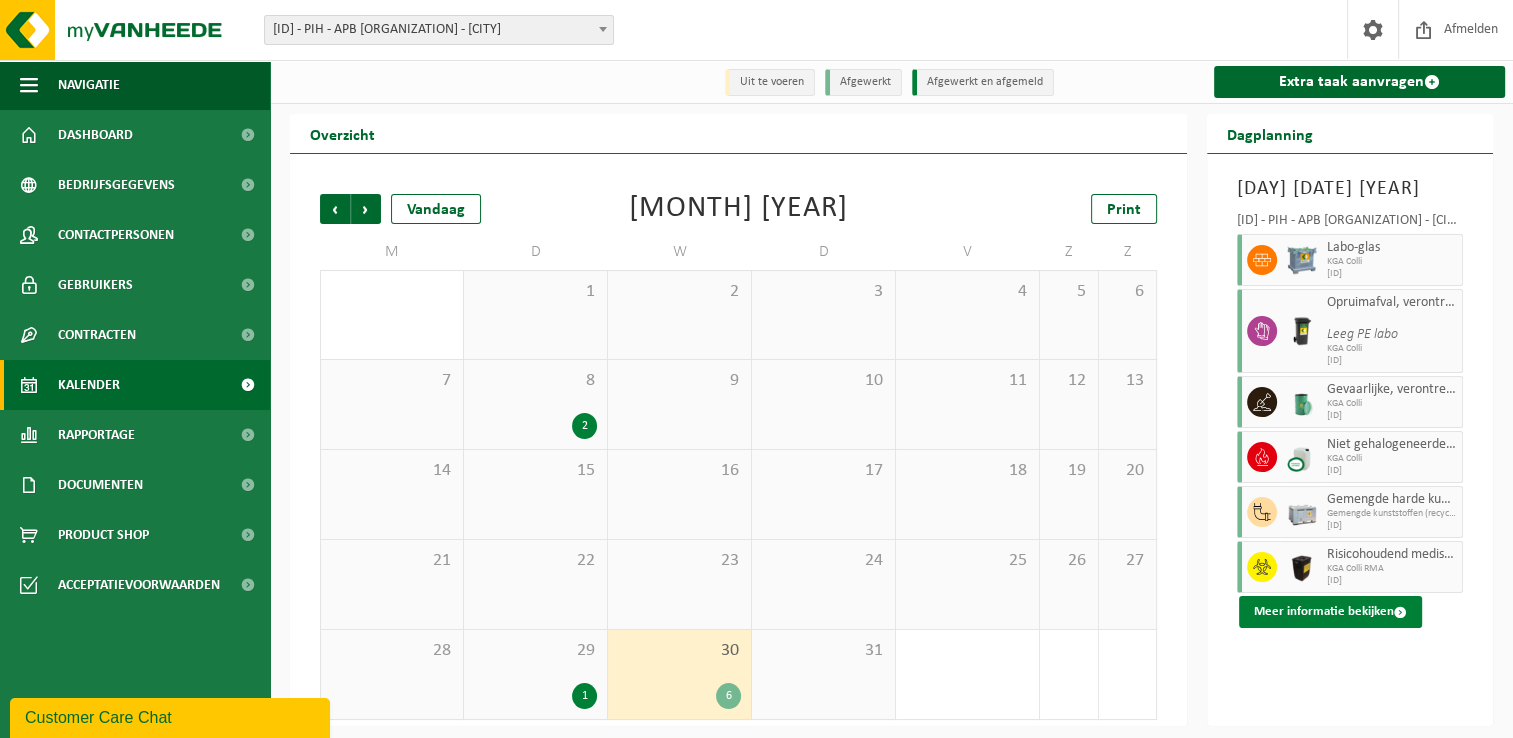 click on "Meer informatie bekijken" at bounding box center [1330, 612] 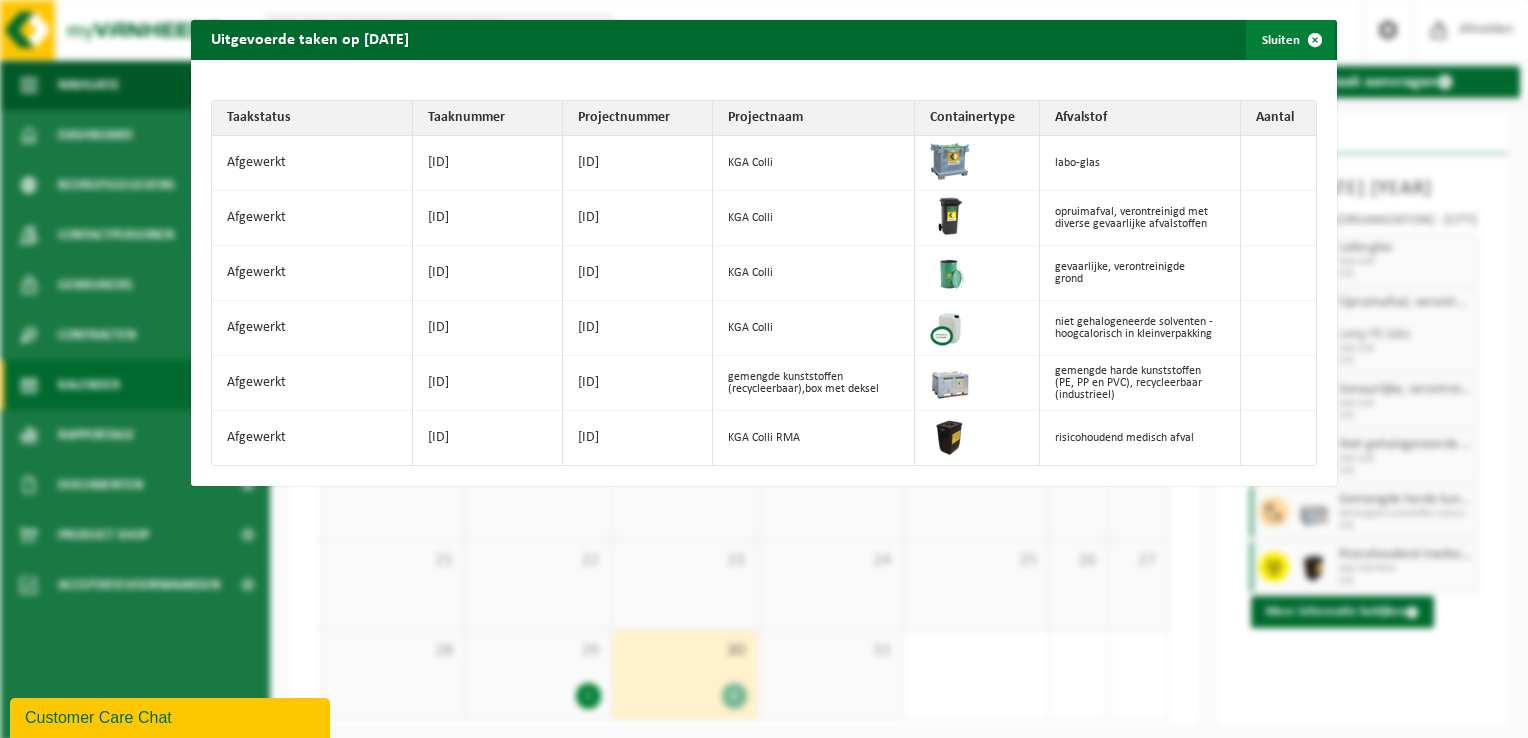 click on "Sluiten" at bounding box center [1290, 40] 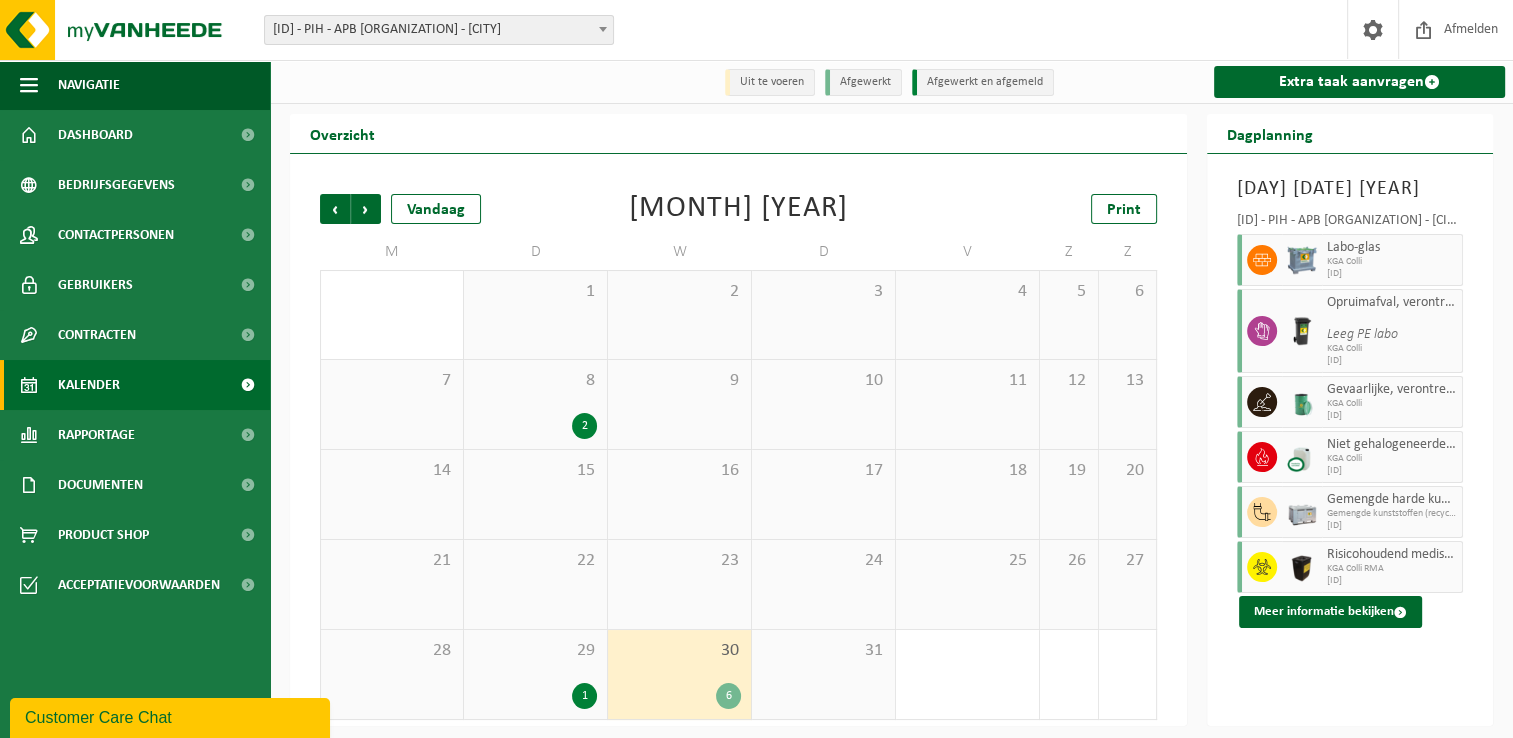 click on "2" at bounding box center [535, 426] 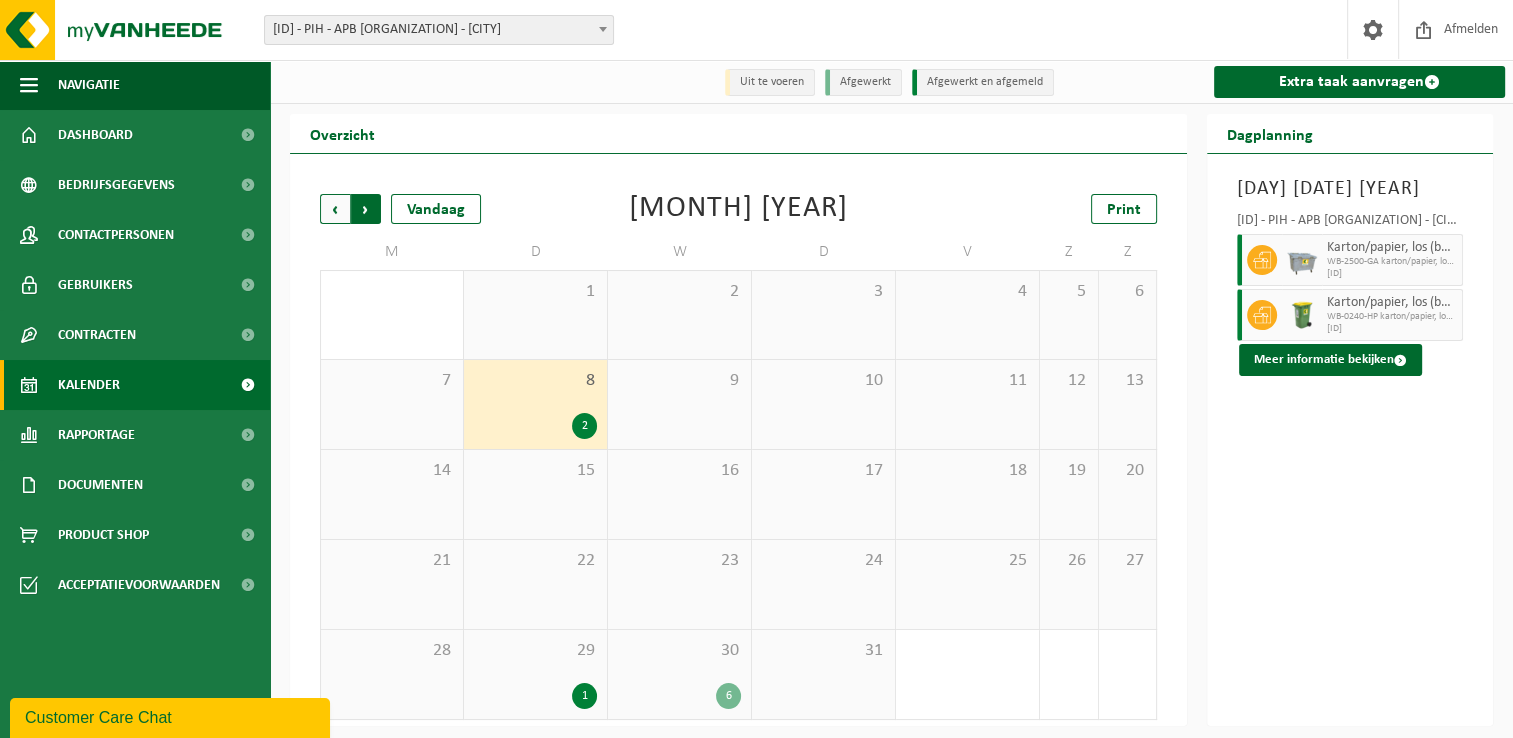 click on "Vorige" at bounding box center (335, 209) 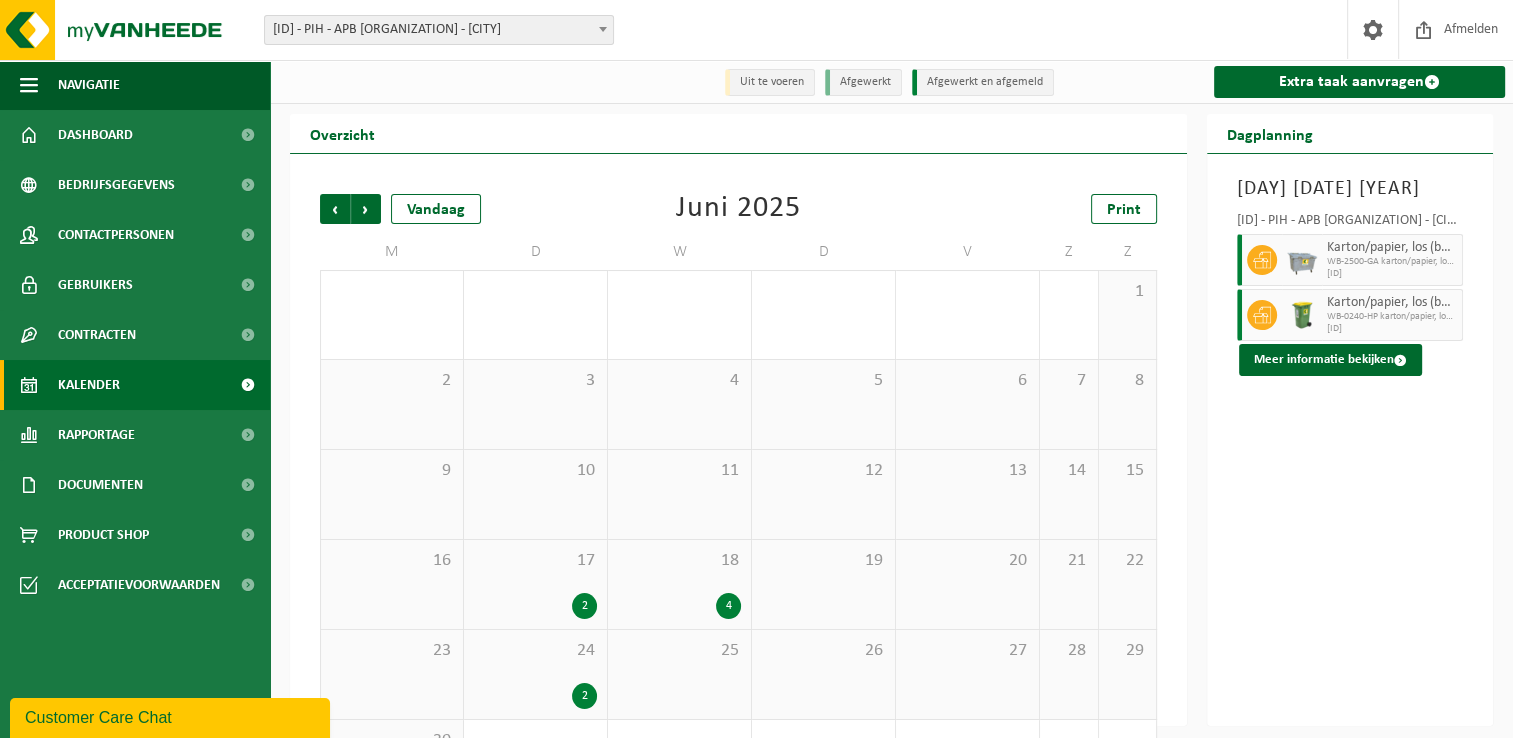 click on "4" at bounding box center (679, 606) 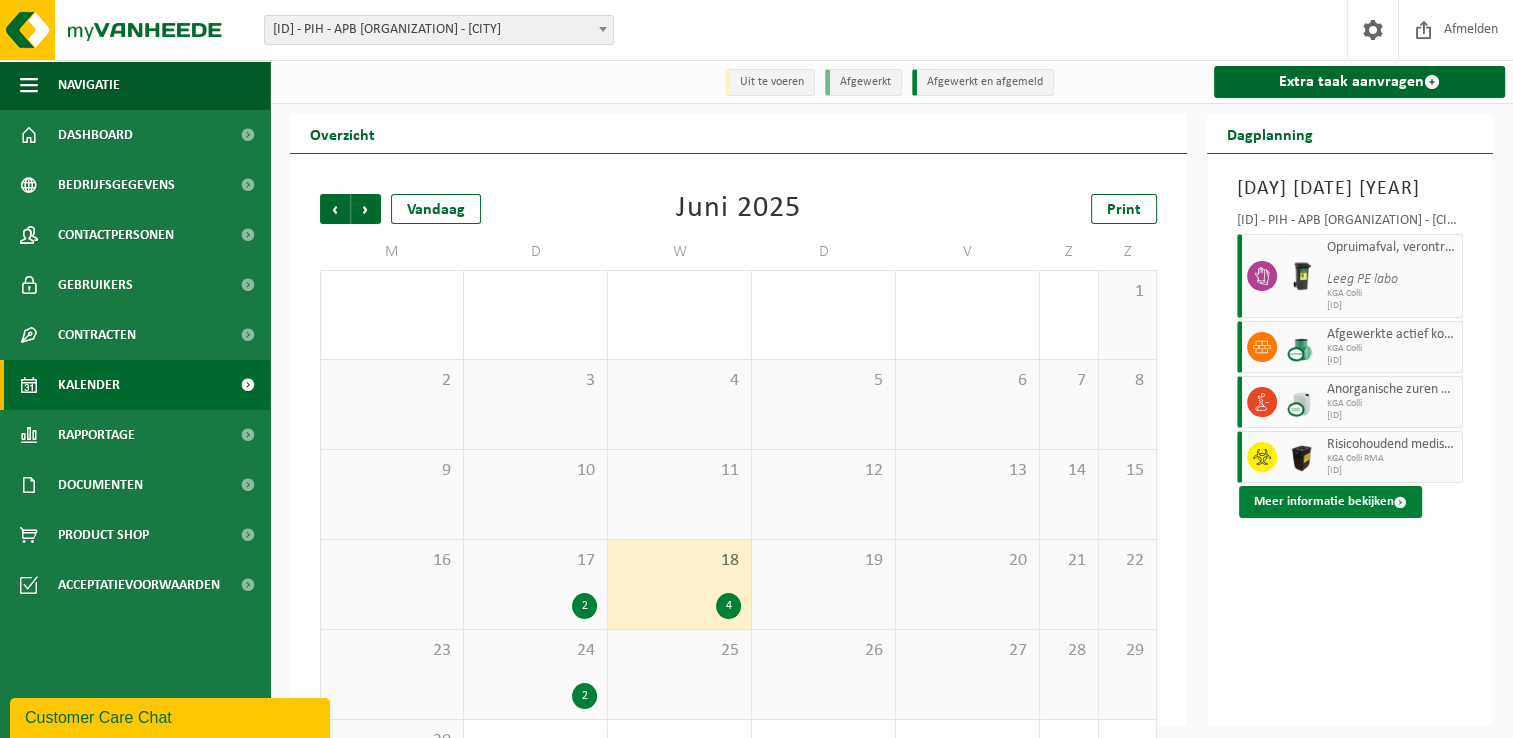 click on "Meer informatie bekijken" at bounding box center [1330, 502] 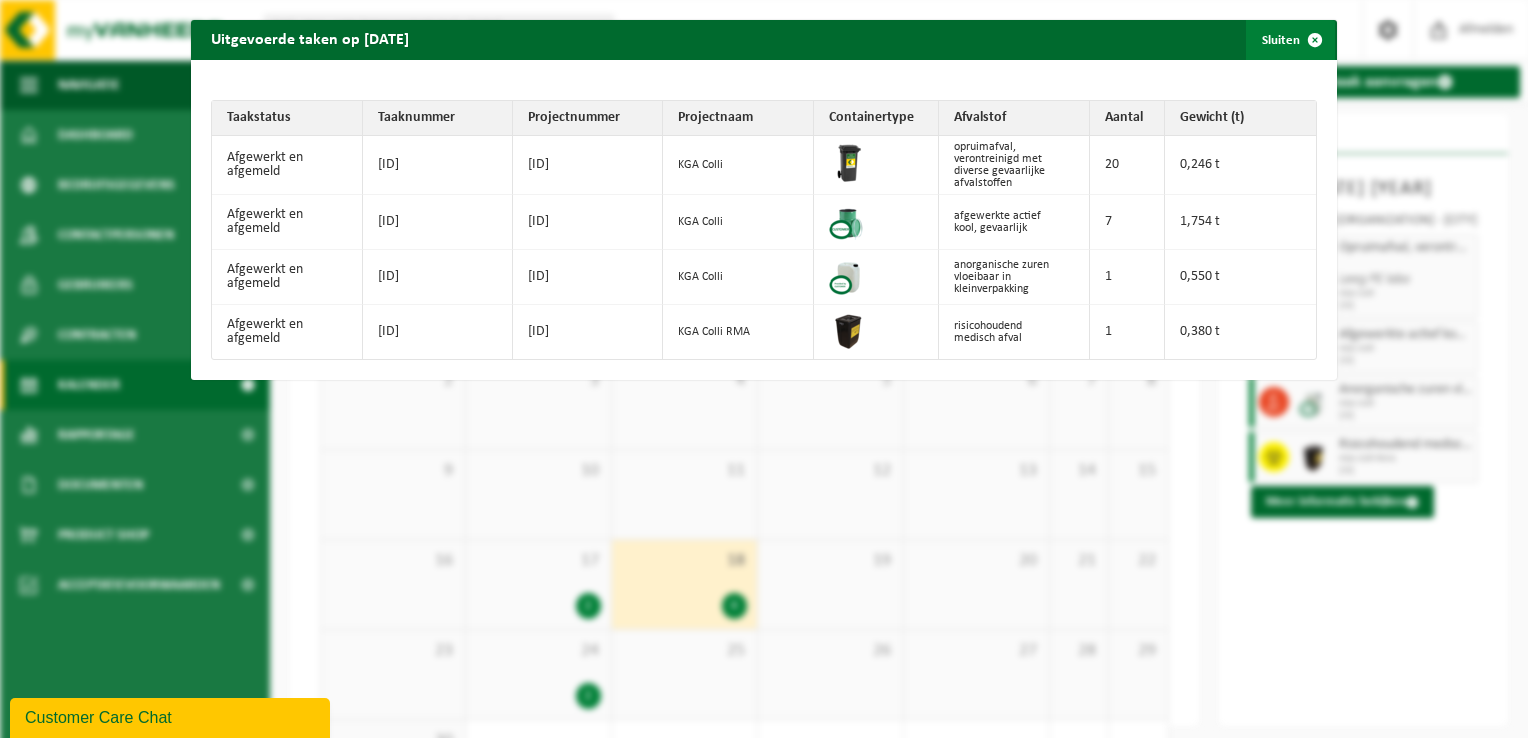 click on "Sluiten" at bounding box center (1290, 40) 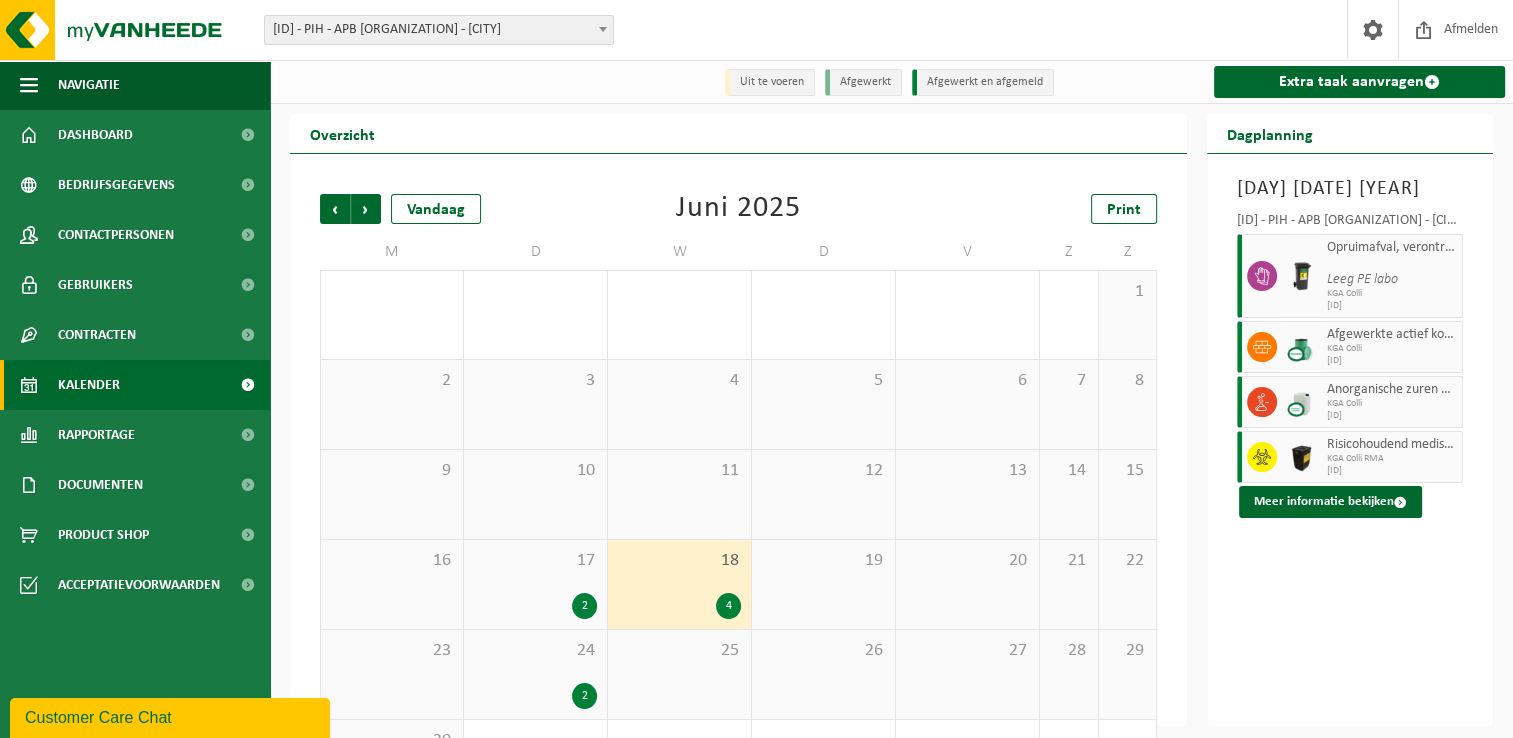 click on "Vorige Volgende Vandaag Juni 2025 Print" at bounding box center (738, 209) 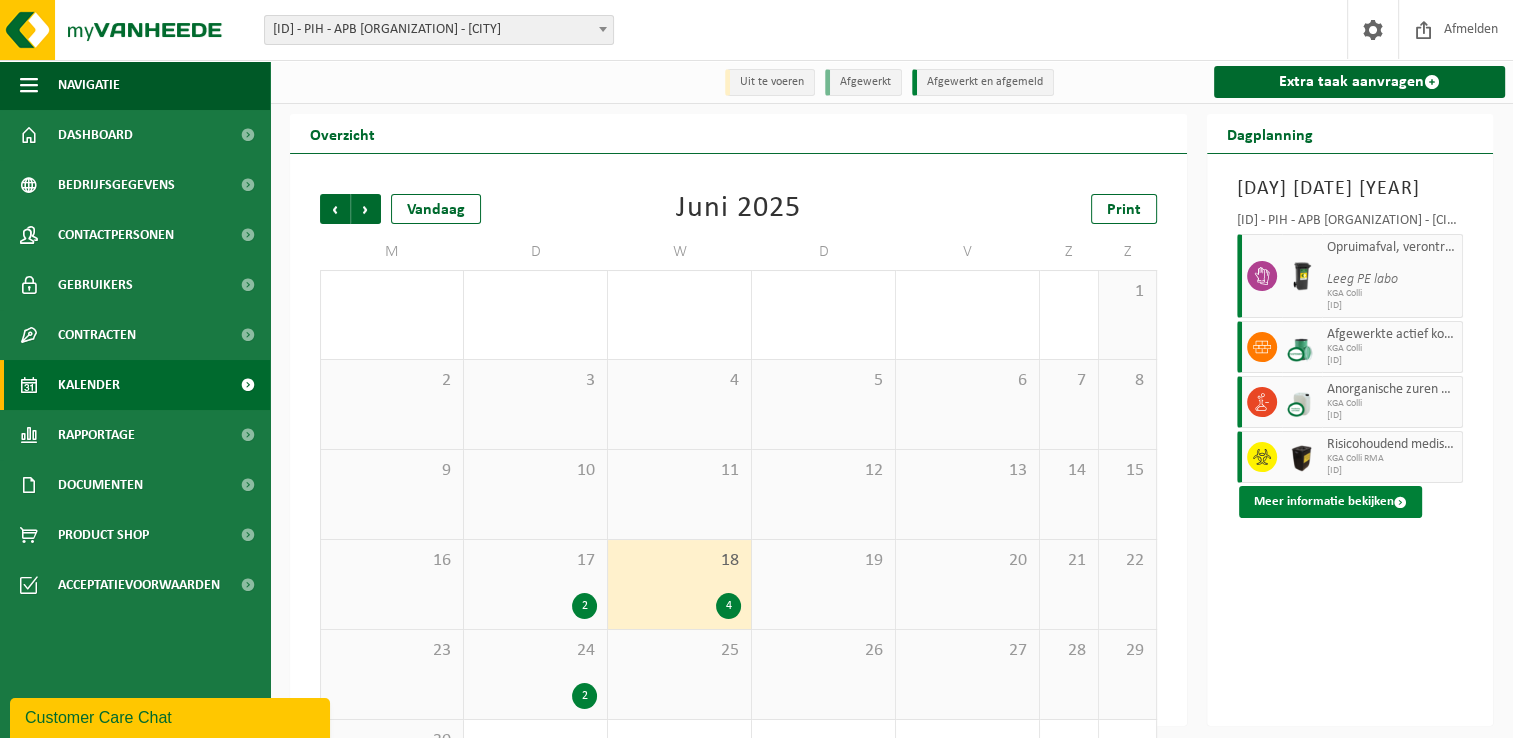 click on "Meer informatie bekijken" at bounding box center [1330, 502] 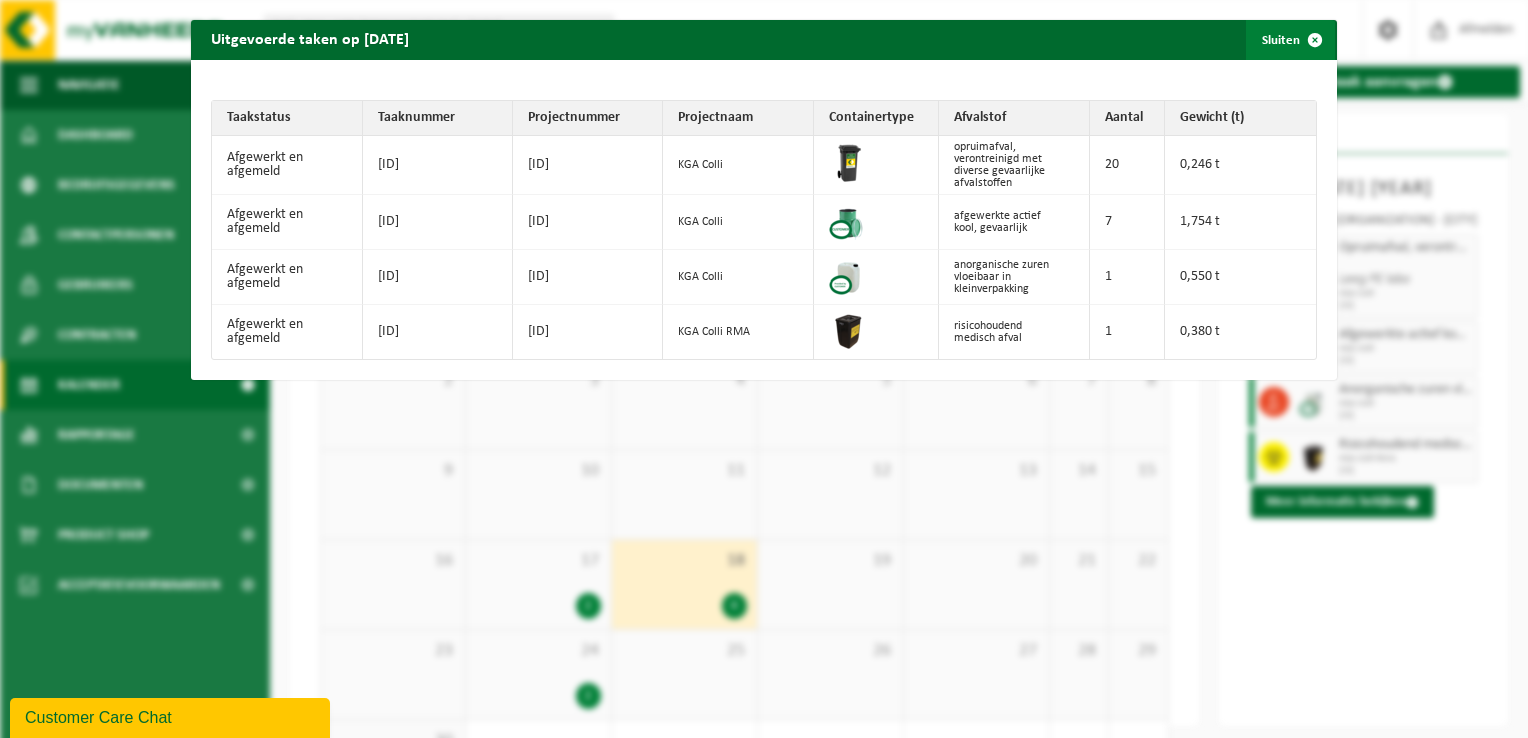 click on "Sluiten" at bounding box center (1290, 40) 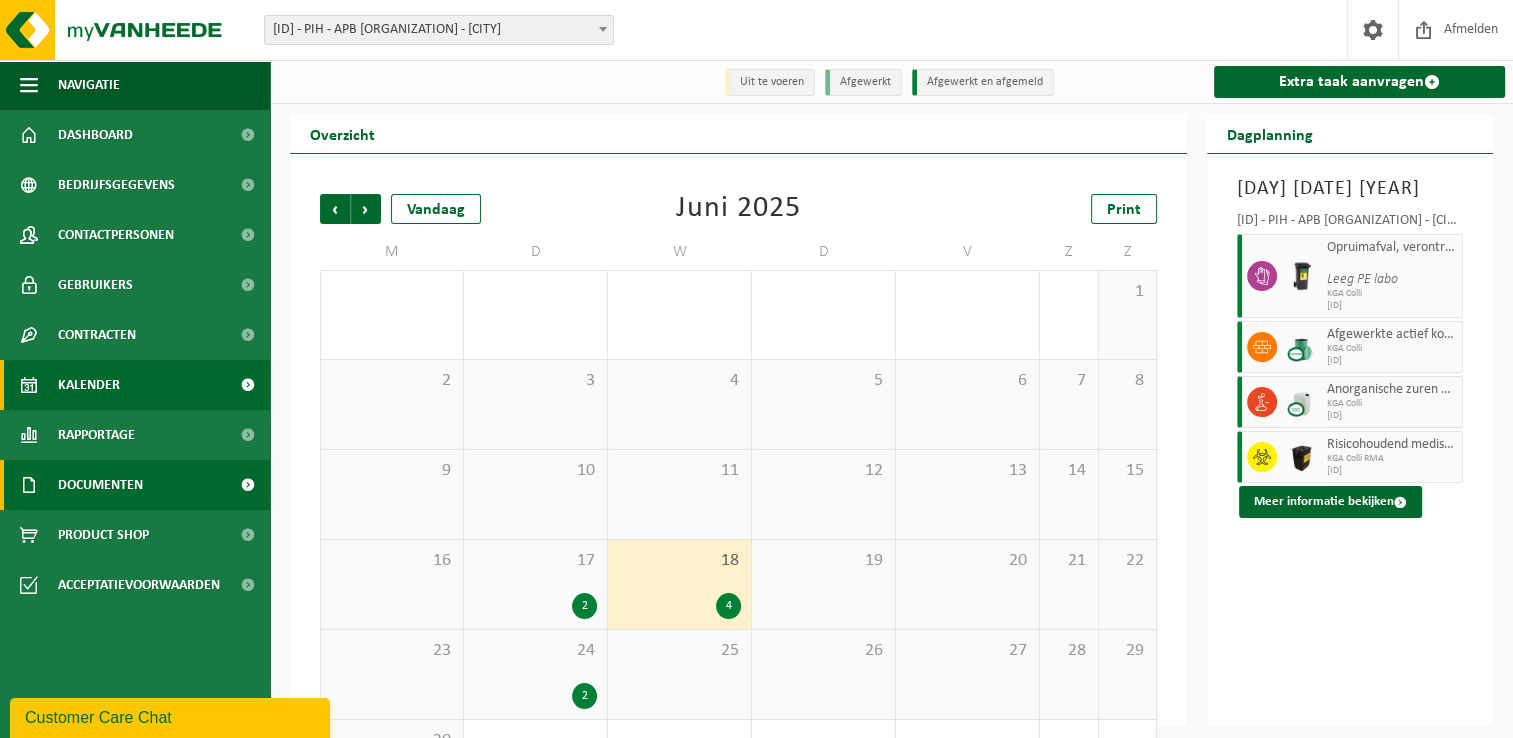 click on "Documenten" at bounding box center [135, 485] 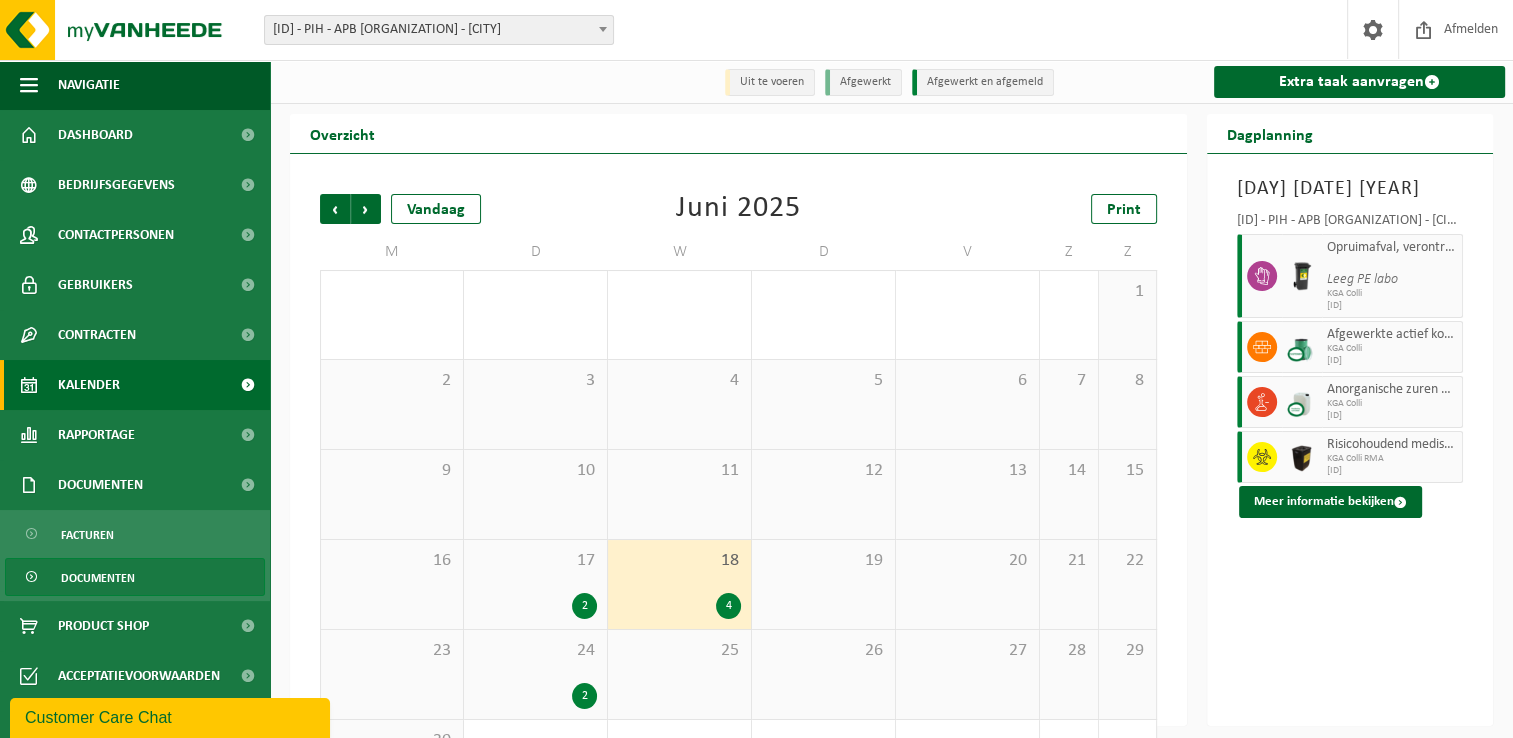 click on "Documenten" at bounding box center (135, 577) 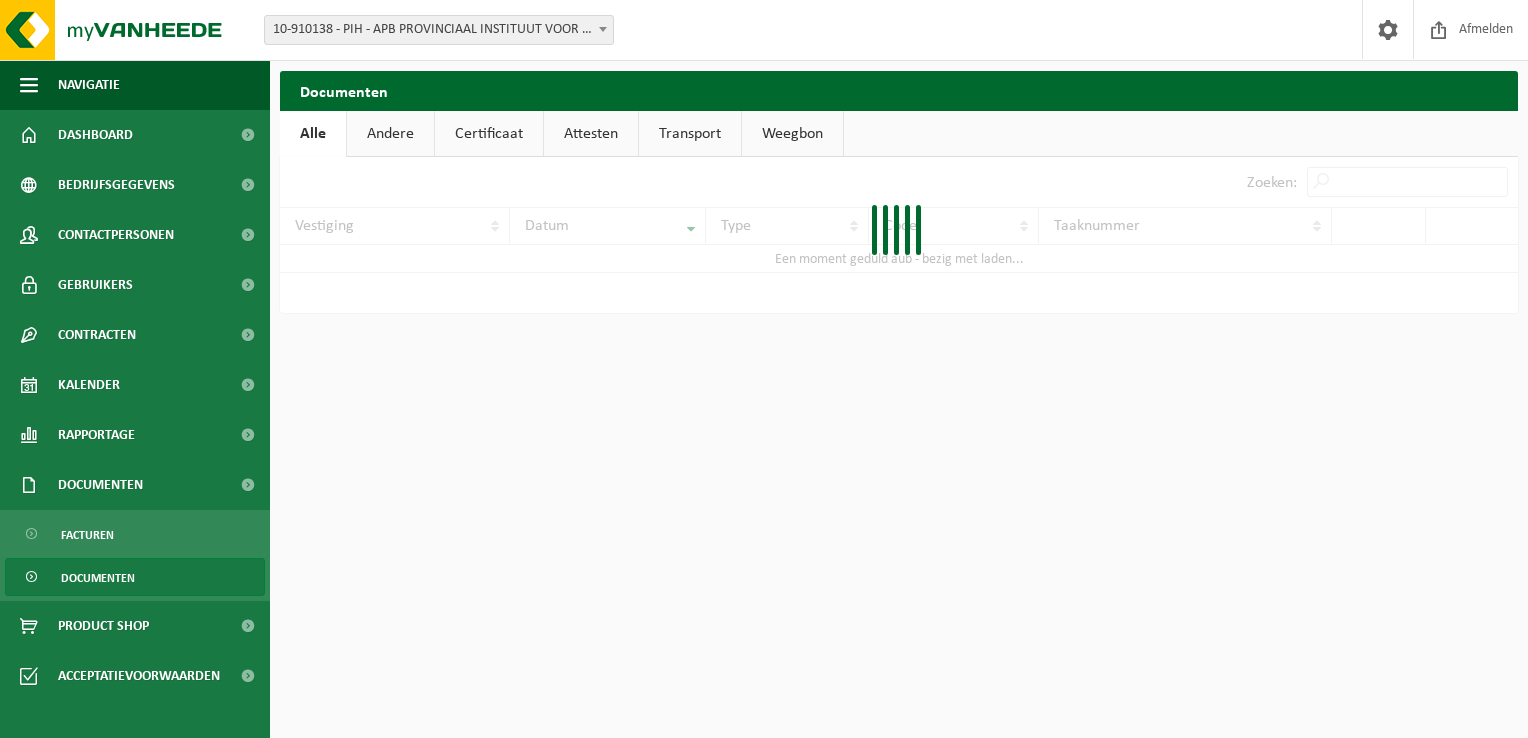 scroll, scrollTop: 0, scrollLeft: 0, axis: both 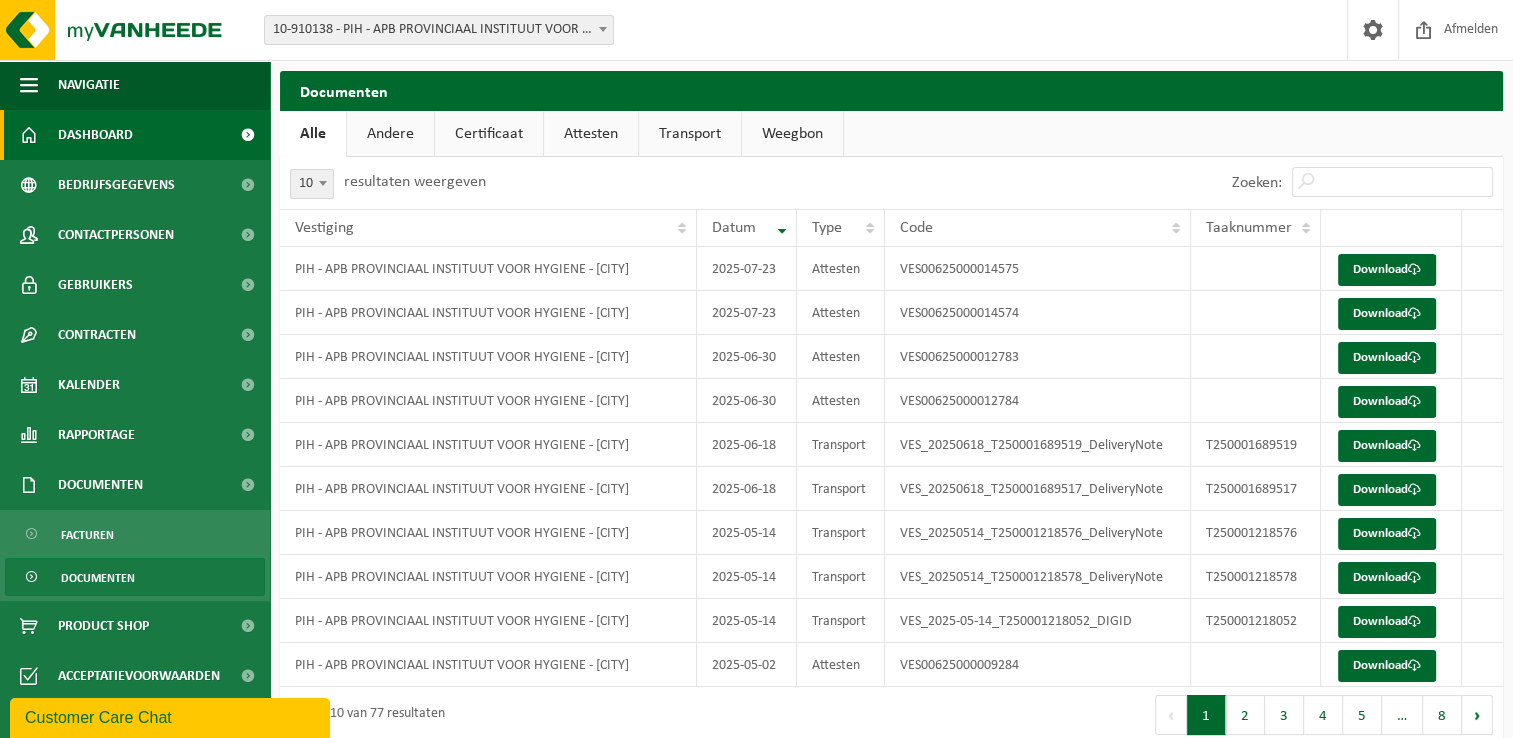 click on "Dashboard" at bounding box center (135, 135) 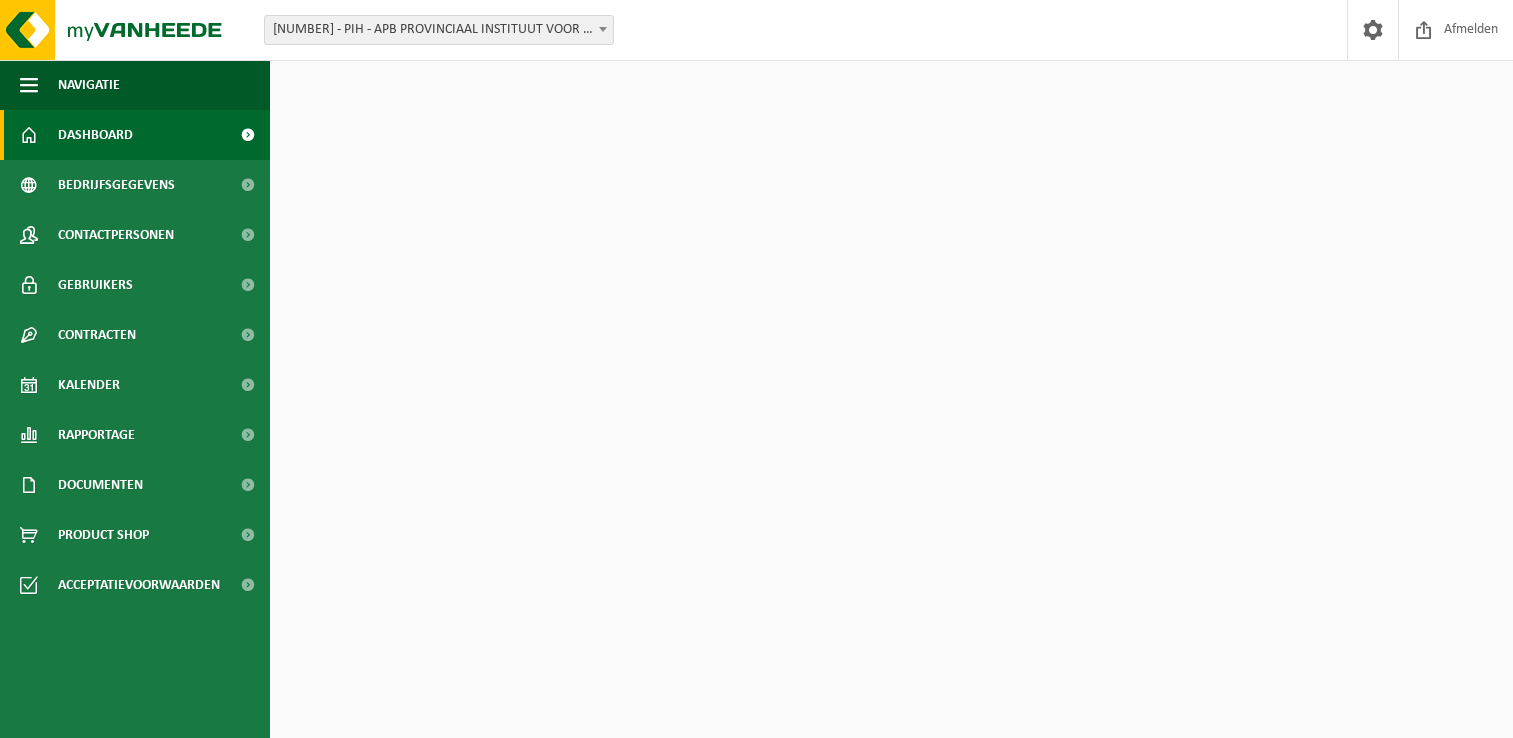 scroll, scrollTop: 0, scrollLeft: 0, axis: both 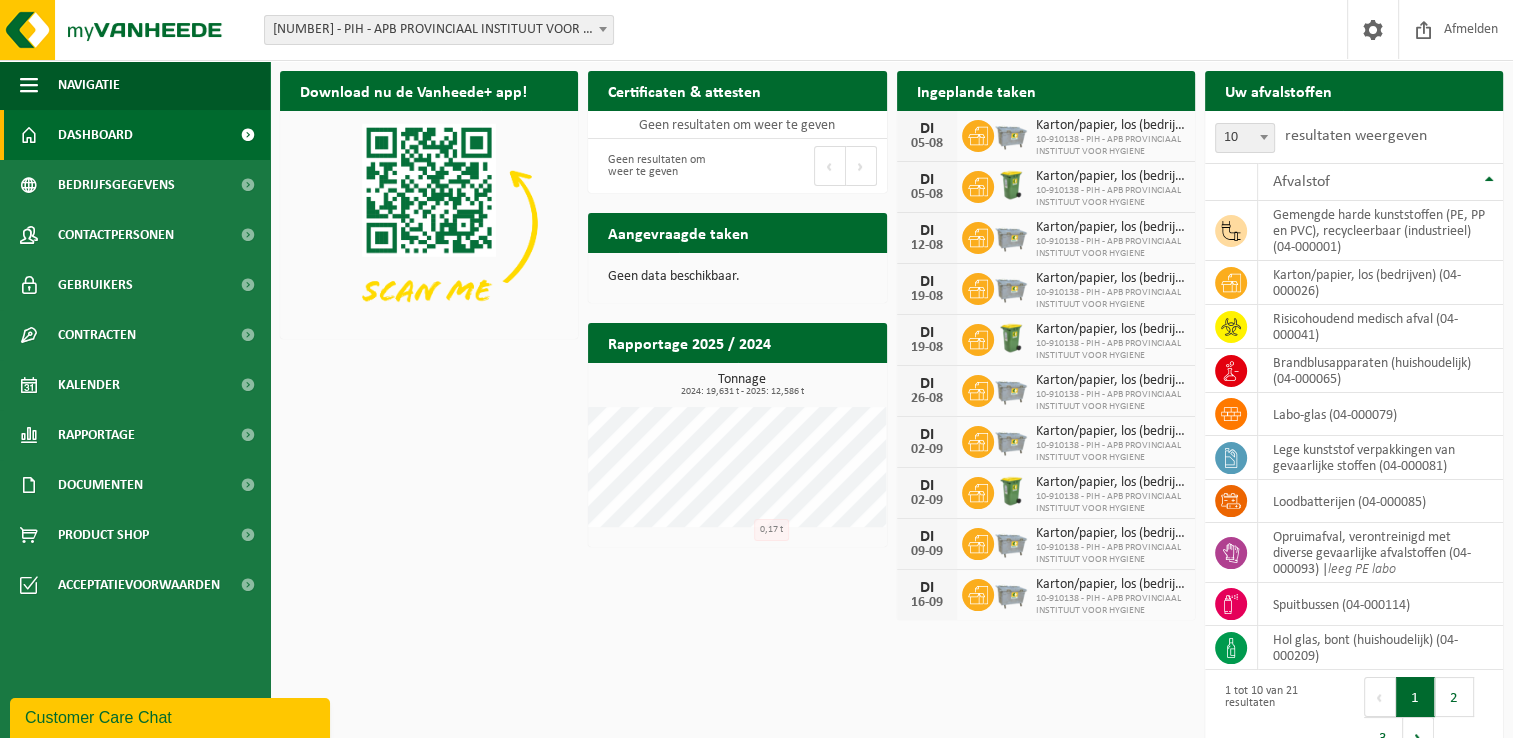 click on "Download nu de Vanheede+ app!       Verberg                           Certificaten & attesten       Bekijk uw certificaten             Geen resultaten om weer te geven Geen resultaten om weer te geven Eerste Vorige Volgende Laatste           Ingeplande taken       Bekijk uw kalender                                        DI     05-08                                Karton/papier, los (bedrijven)   10-910138 - PIH - APB PROVINCIAAL INSTITUUT VOOR HYGIENE              DI     05-08                                Karton/papier, los (bedrijven)   10-910138 - PIH - APB PROVINCIAAL INSTITUUT VOOR HYGIENE              DI     12-08                                Karton/papier, los (bedrijven)   10-910138 - PIH - APB PROVINCIAAL INSTITUUT VOOR HYGIENE              DI     19-08                                Karton/papier, los (bedrijven)   10-910138 - PIH - APB PROVINCIAAL INSTITUUT VOOR HYGIENE              DI     19-08                                Karton/papier, los (bedrijven)                DI     26-08" at bounding box center (891, 416) 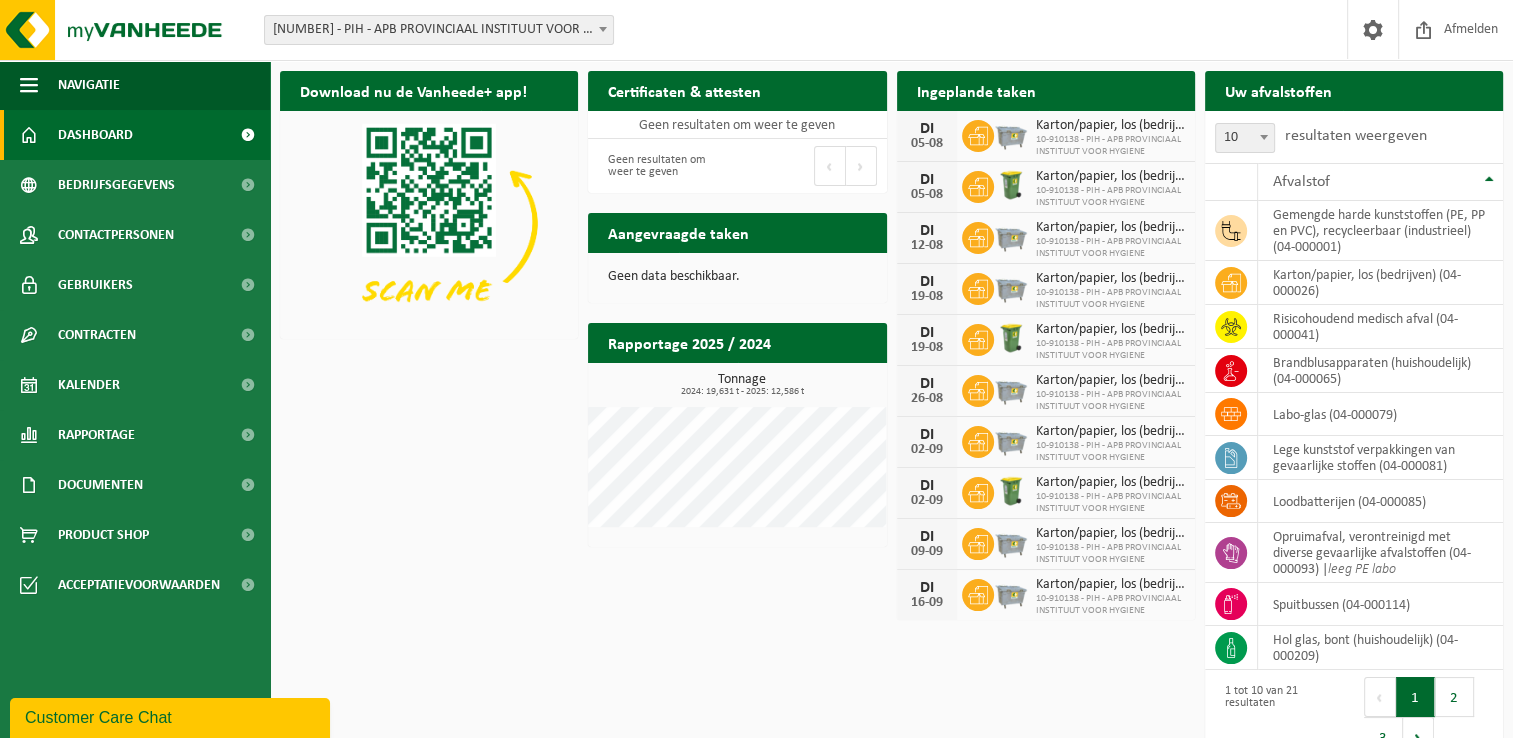 drag, startPoint x: 489, startPoint y: 479, endPoint x: 488, endPoint y: 498, distance: 19.026299 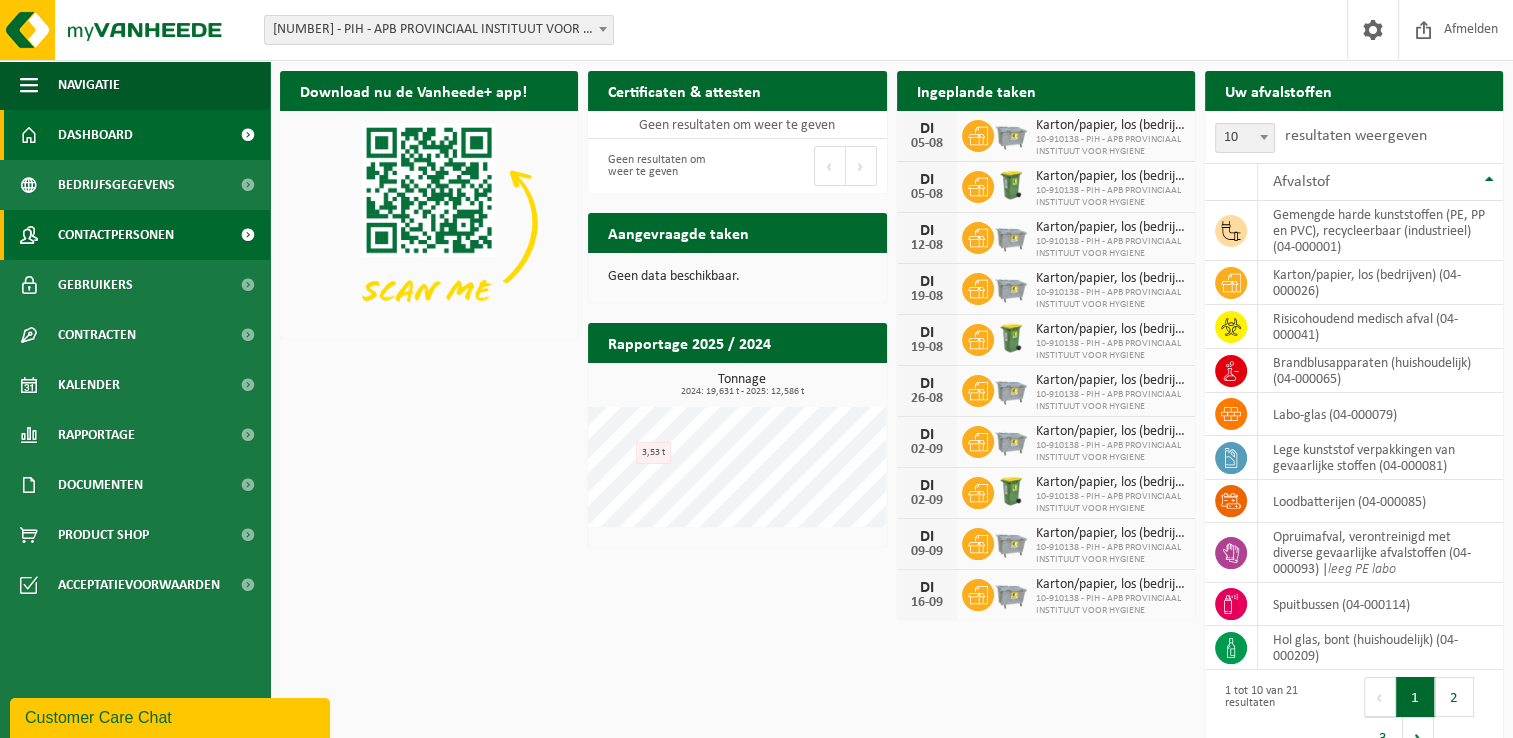 drag, startPoint x: 462, startPoint y: 401, endPoint x: 269, endPoint y: 232, distance: 256.5346 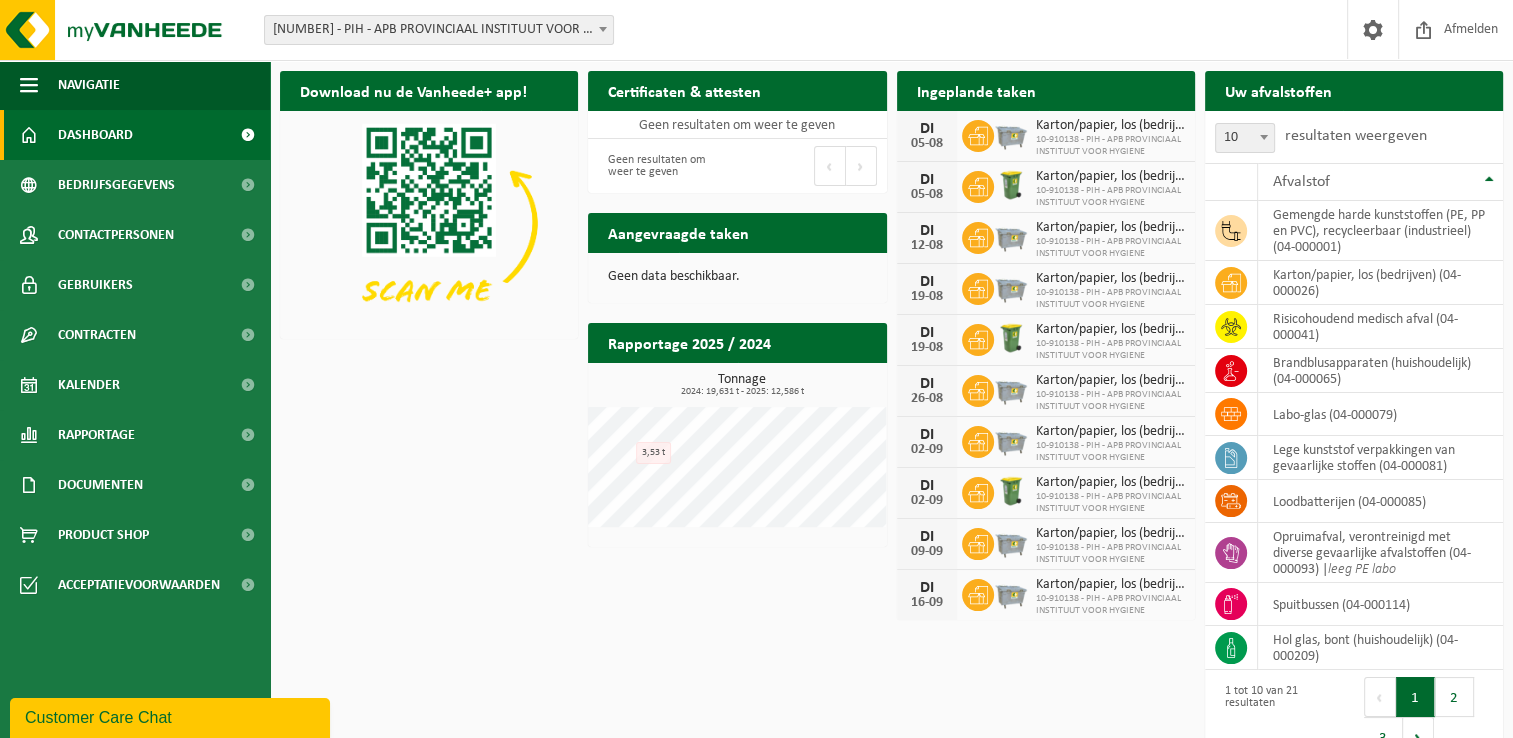 click on "Download nu de Vanheede+ app!       Verberg                           Certificaten & attesten       Bekijk uw certificaten             Geen resultaten om weer te geven Geen resultaten om weer te geven Eerste Vorige Volgende Laatste           Ingeplande taken       Bekijk uw kalender                                        DI     05-08                                Karton/papier, los (bedrijven)   10-910138 - PIH - APB PROVINCIAAL INSTITUUT VOOR HYGIENE              DI     05-08                                Karton/papier, los (bedrijven)   10-910138 - PIH - APB PROVINCIAAL INSTITUUT VOOR HYGIENE              DI     12-08                                Karton/papier, los (bedrijven)   10-910138 - PIH - APB PROVINCIAAL INSTITUUT VOOR HYGIENE              DI     19-08                                Karton/papier, los (bedrijven)   10-910138 - PIH - APB PROVINCIAAL INSTITUUT VOOR HYGIENE              DI     19-08                                Karton/papier, los (bedrijven)                DI     26-08" at bounding box center [891, 416] 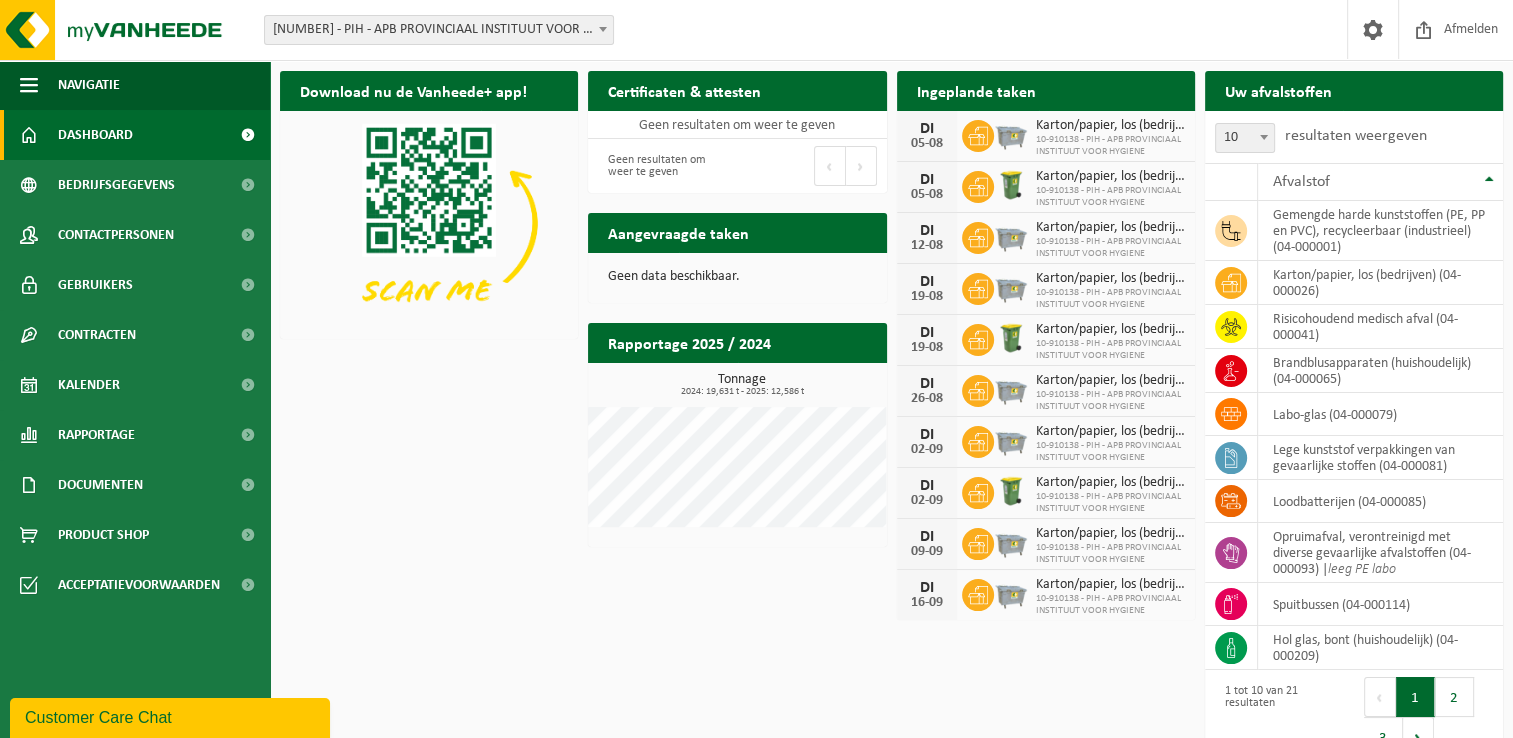 click on "Download nu de Vanheede+ app!       Verberg                           Certificaten & attesten       Bekijk uw certificaten             Geen resultaten om weer te geven Geen resultaten om weer te geven Eerste Vorige Volgende Laatste           Ingeplande taken       Bekijk uw kalender                                        DI     05-08                                Karton/papier, los (bedrijven)   10-910138 - PIH - APB PROVINCIAAL INSTITUUT VOOR HYGIENE              DI     05-08                                Karton/papier, los (bedrijven)   10-910138 - PIH - APB PROVINCIAAL INSTITUUT VOOR HYGIENE              DI     12-08                                Karton/papier, los (bedrijven)   10-910138 - PIH - APB PROVINCIAAL INSTITUUT VOOR HYGIENE              DI     19-08                                Karton/papier, los (bedrijven)   10-910138 - PIH - APB PROVINCIAAL INSTITUUT VOOR HYGIENE              DI     19-08                                Karton/papier, los (bedrijven)                DI     26-08" at bounding box center (891, 416) 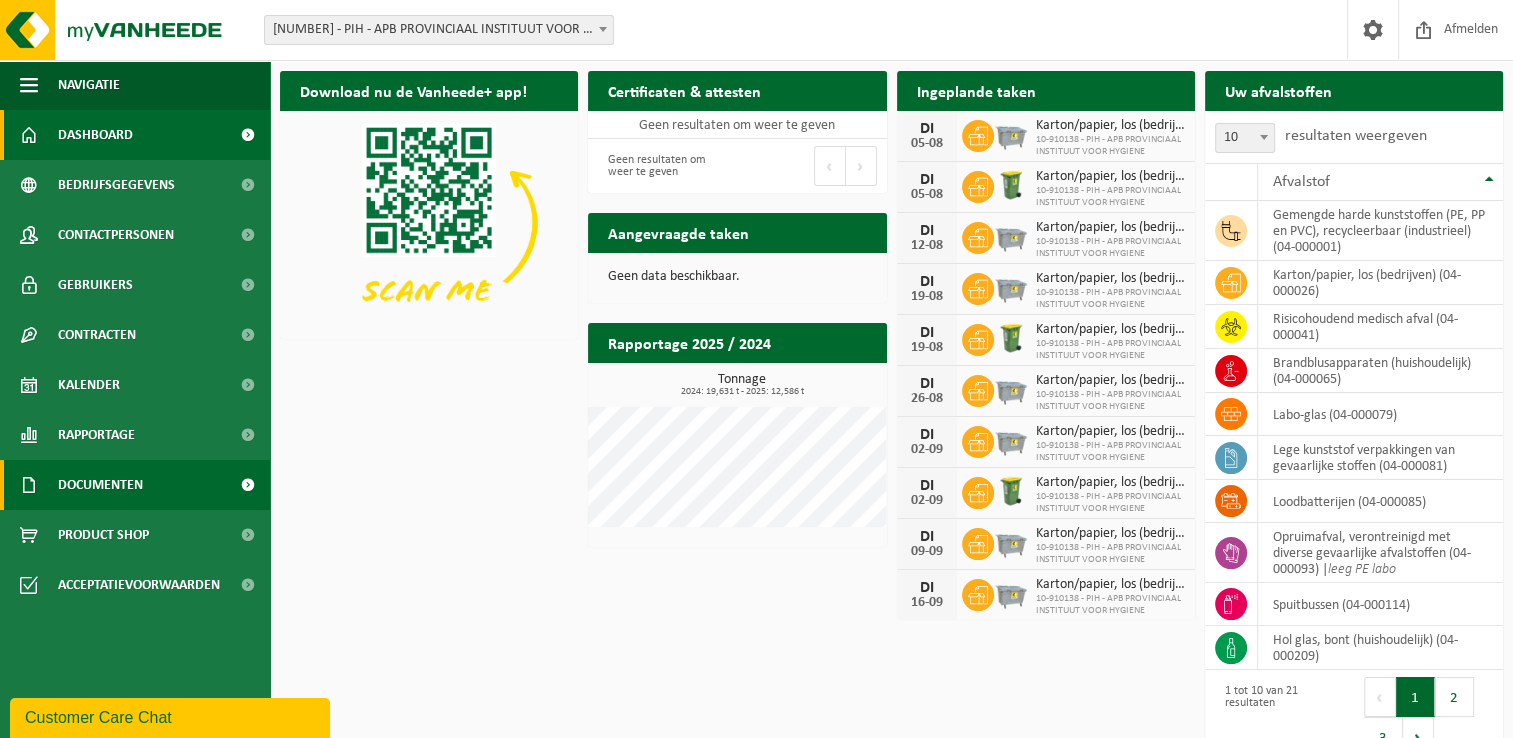 click on "Documenten" at bounding box center (100, 485) 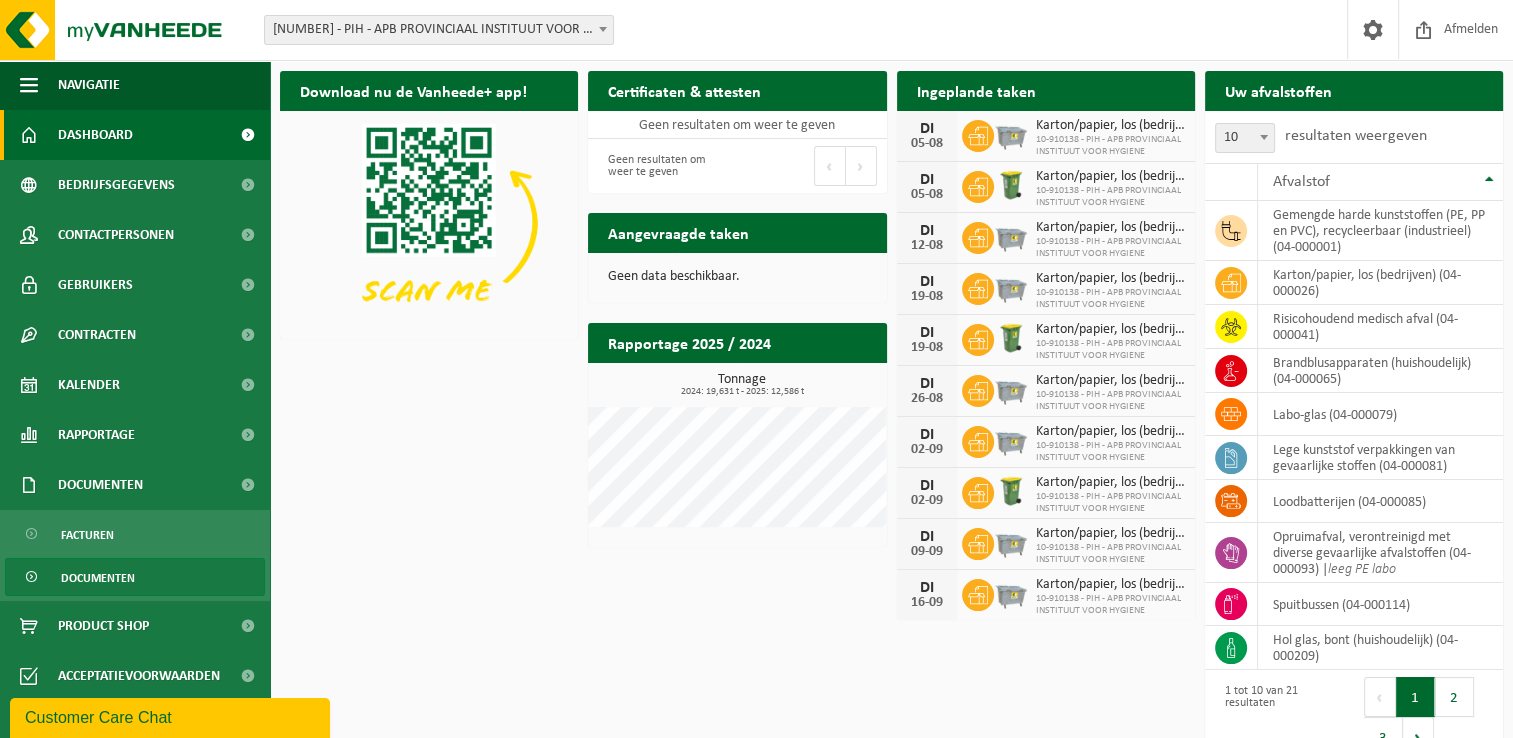 click on "Documenten" at bounding box center [135, 577] 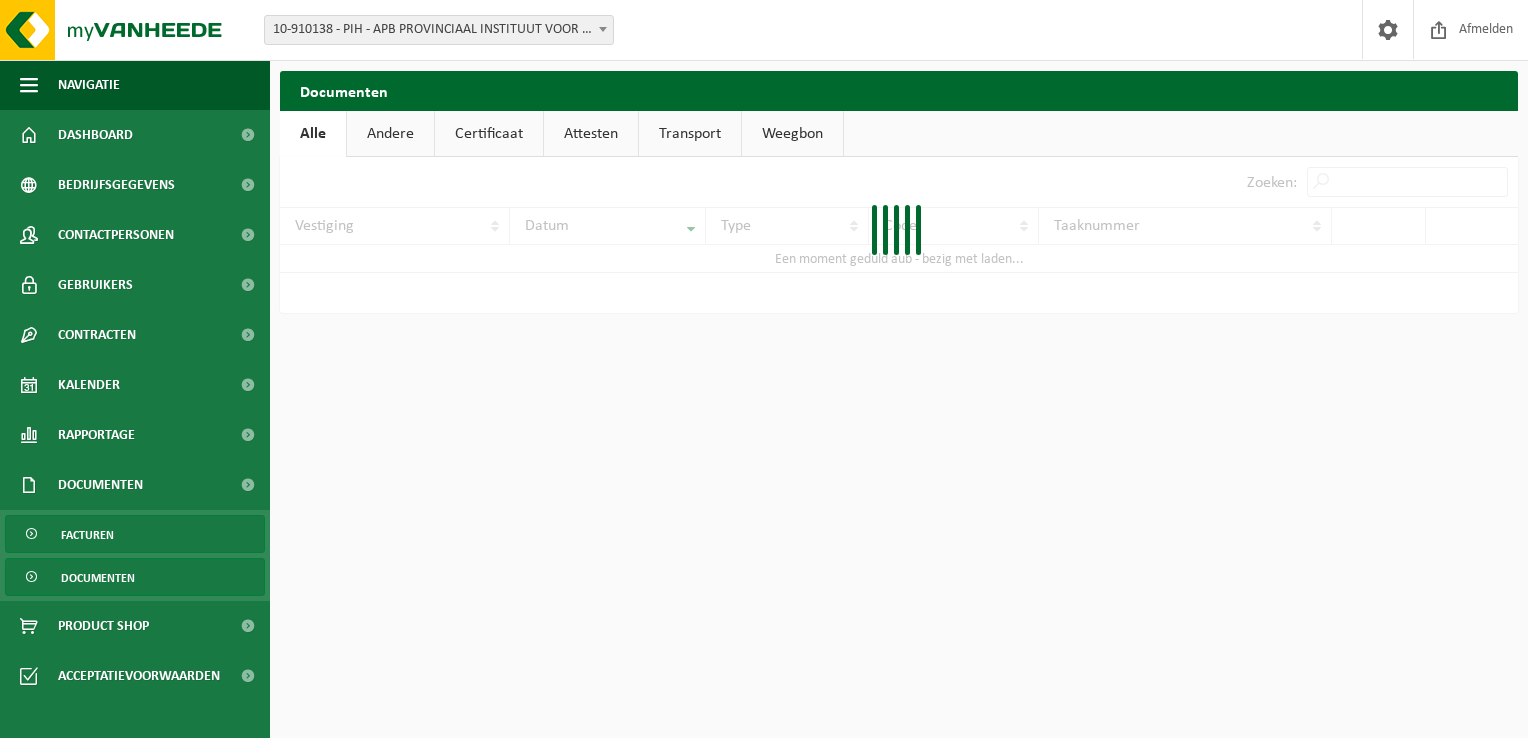 scroll, scrollTop: 0, scrollLeft: 0, axis: both 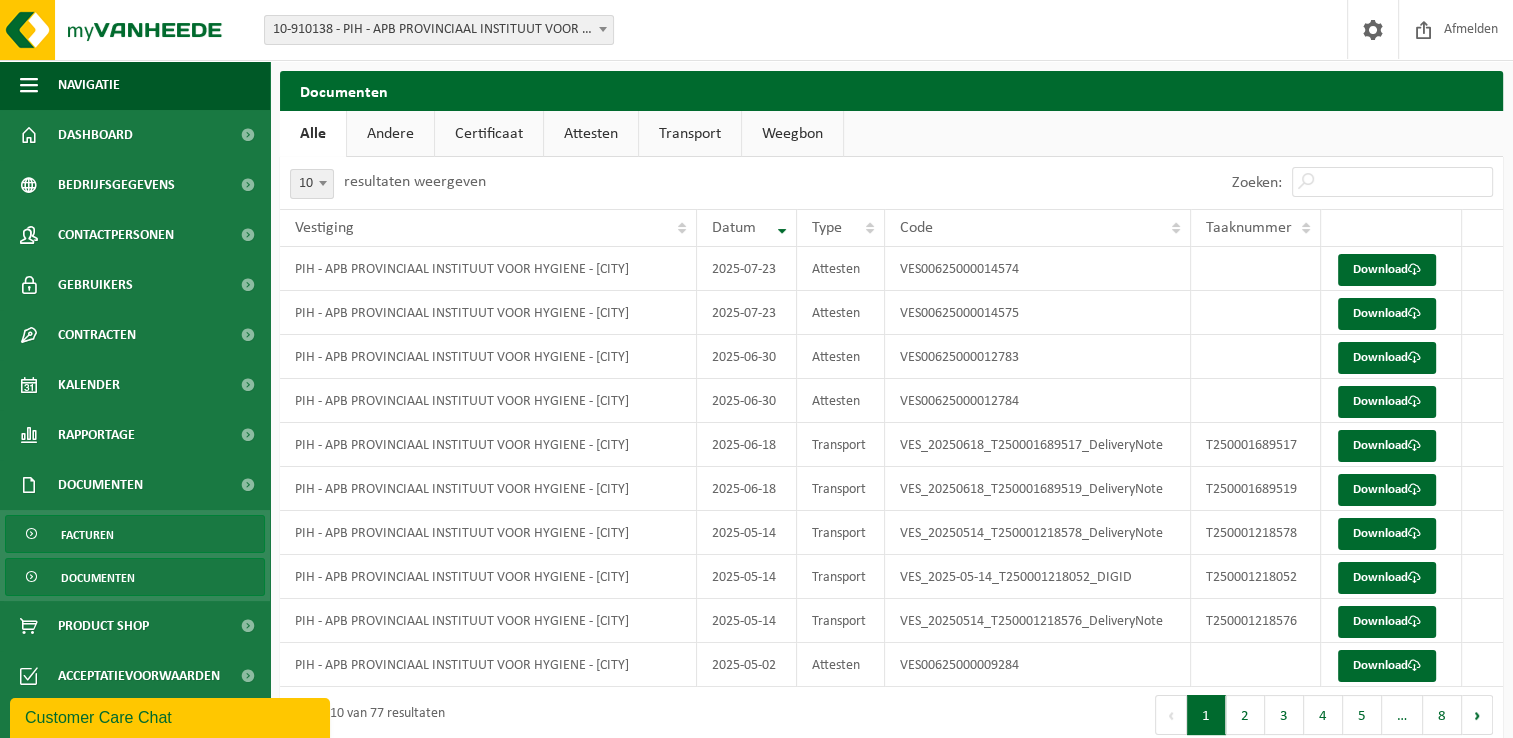 click on "Facturen" at bounding box center (135, 534) 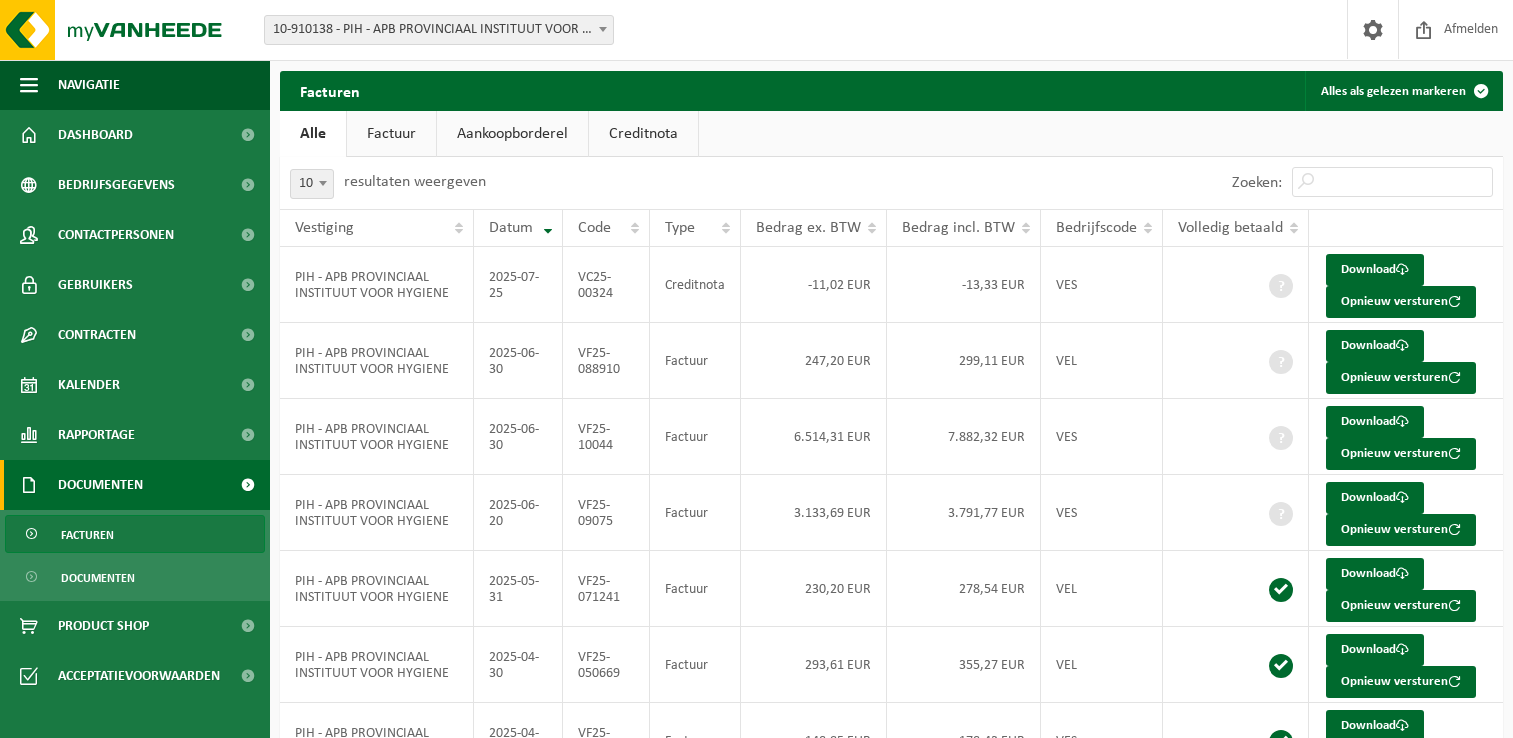 scroll, scrollTop: 0, scrollLeft: 0, axis: both 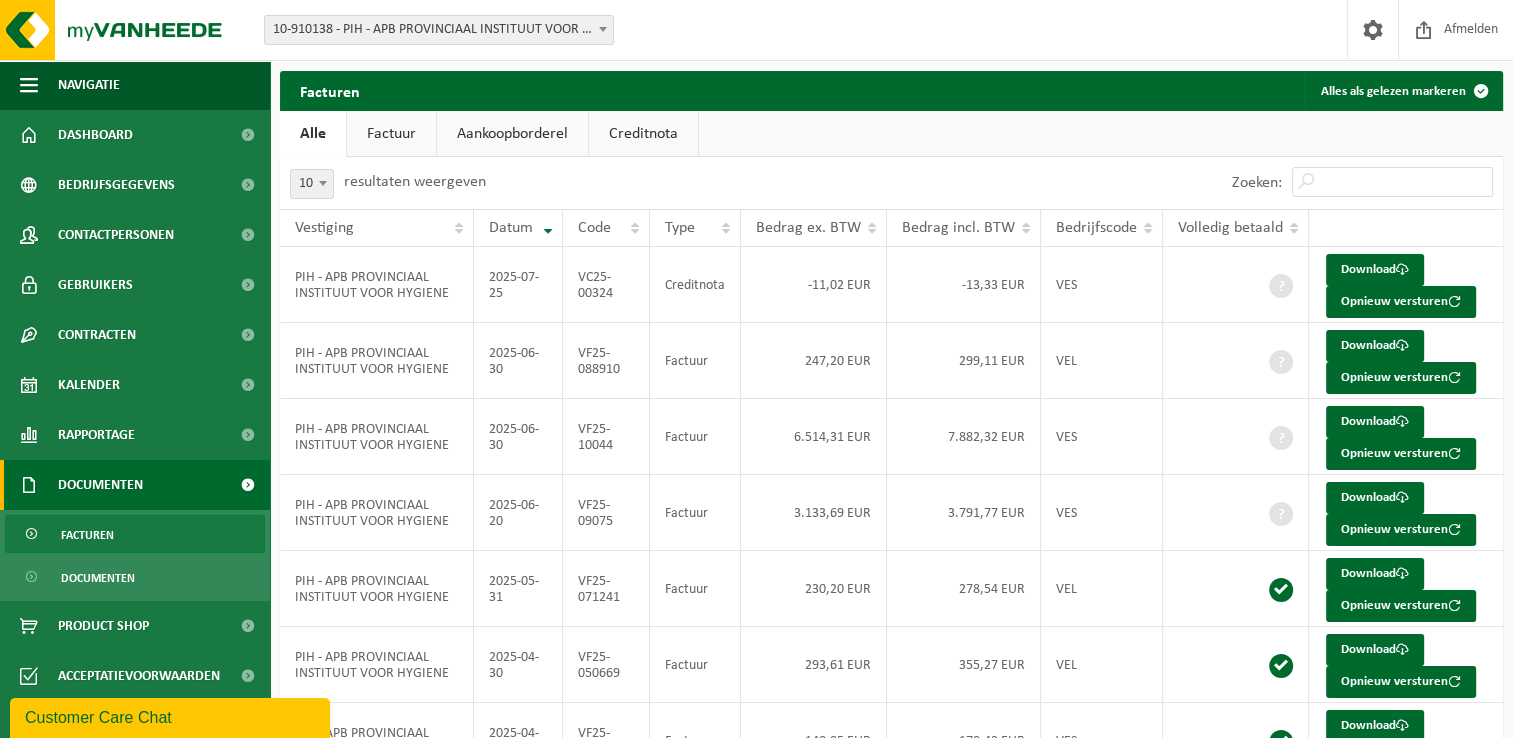 click on "10 25 50 100 10  resultaten weergeven" at bounding box center (586, 183) 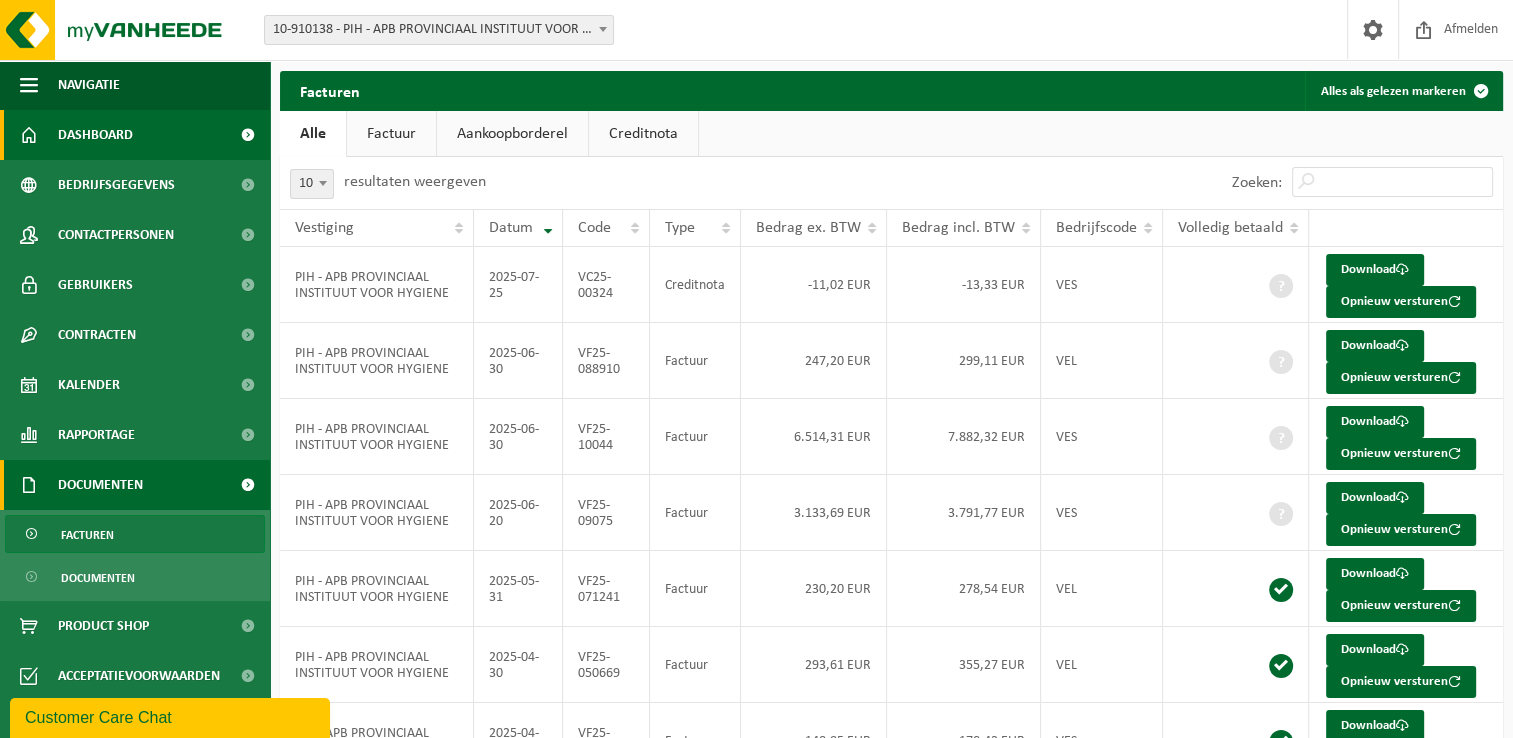 drag, startPoint x: 157, startPoint y: 147, endPoint x: 144, endPoint y: 143, distance: 13.601471 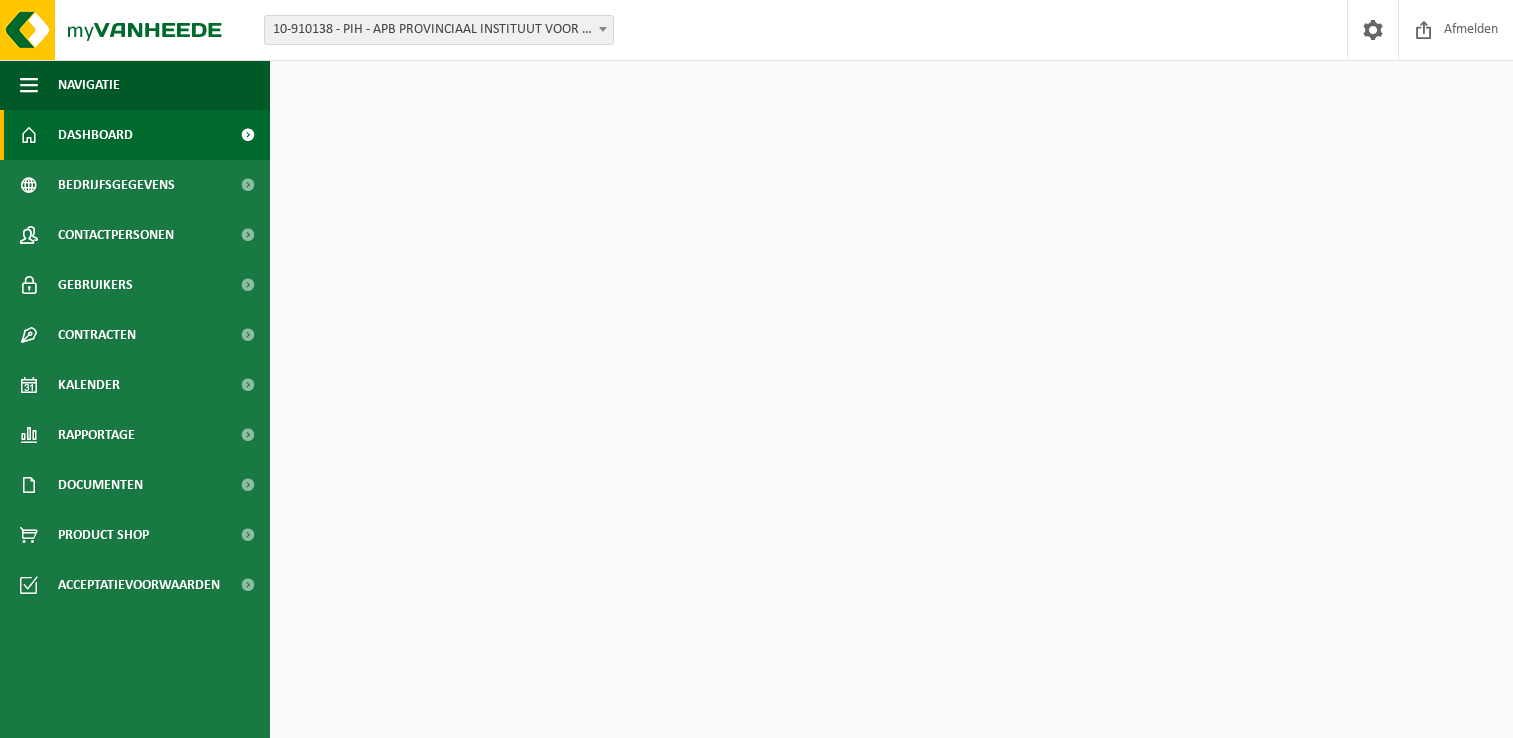 scroll, scrollTop: 0, scrollLeft: 0, axis: both 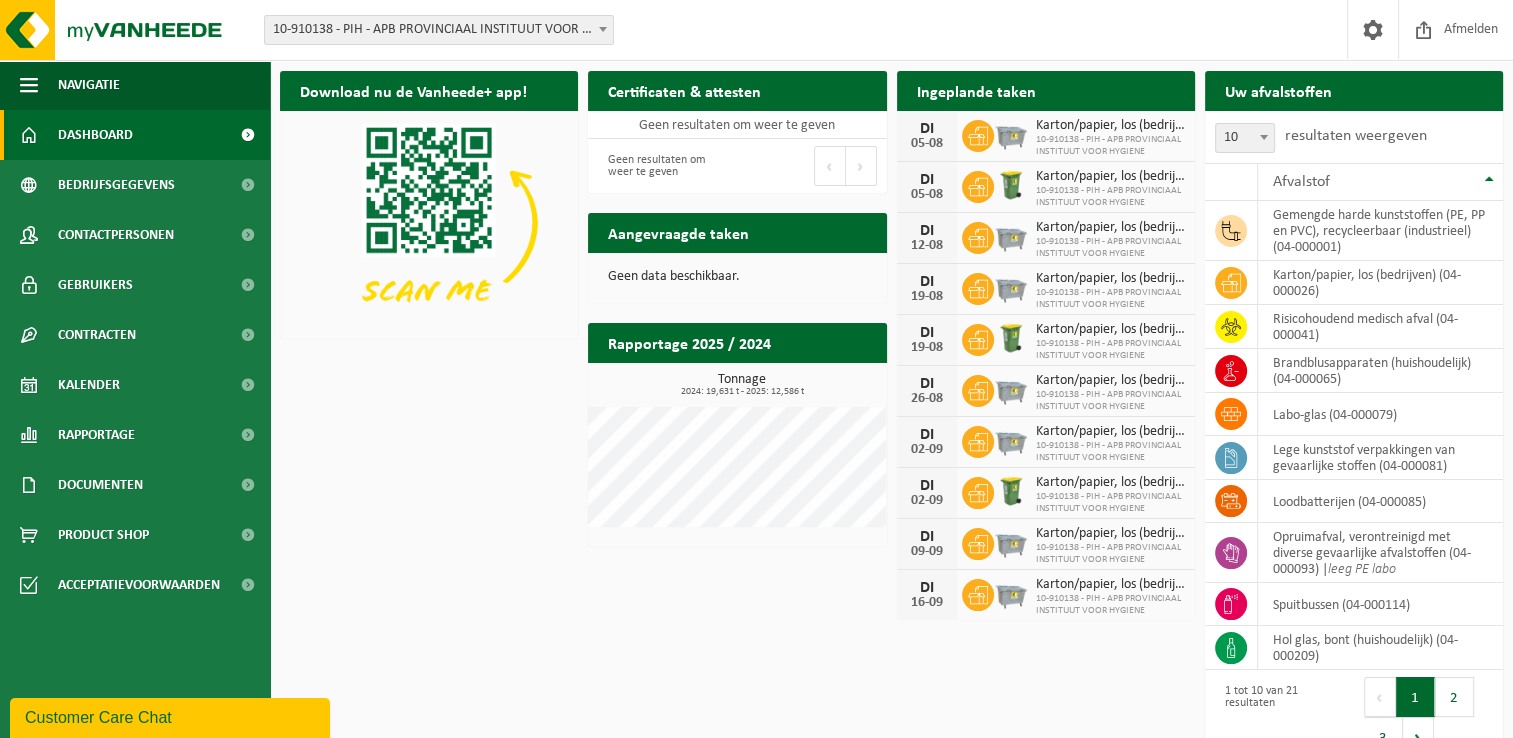 click on "Download nu de Vanheede+ app!       Verberg                           Certificaten & attesten       Bekijk uw certificaten             Geen resultaten om weer te geven Geen resultaten om weer te geven Eerste Vorige Volgende Laatste           Ingeplande taken       Bekijk uw kalender                                        DI     05-08                                Karton/papier, los (bedrijven)   10-910138 - PIH - APB PROVINCIAAL INSTITUUT VOOR HYGIENE              DI     05-08                                Karton/papier, los (bedrijven)   10-910138 - PIH - APB PROVINCIAAL INSTITUUT VOOR HYGIENE              DI     12-08                                Karton/papier, los (bedrijven)   10-910138 - PIH - APB PROVINCIAAL INSTITUUT VOOR HYGIENE              DI     19-08                                Karton/papier, los (bedrijven)   10-910138 - PIH - APB PROVINCIAAL INSTITUUT VOOR HYGIENE              DI     19-08                                Karton/papier, los (bedrijven)                DI     26-08" at bounding box center [891, 416] 